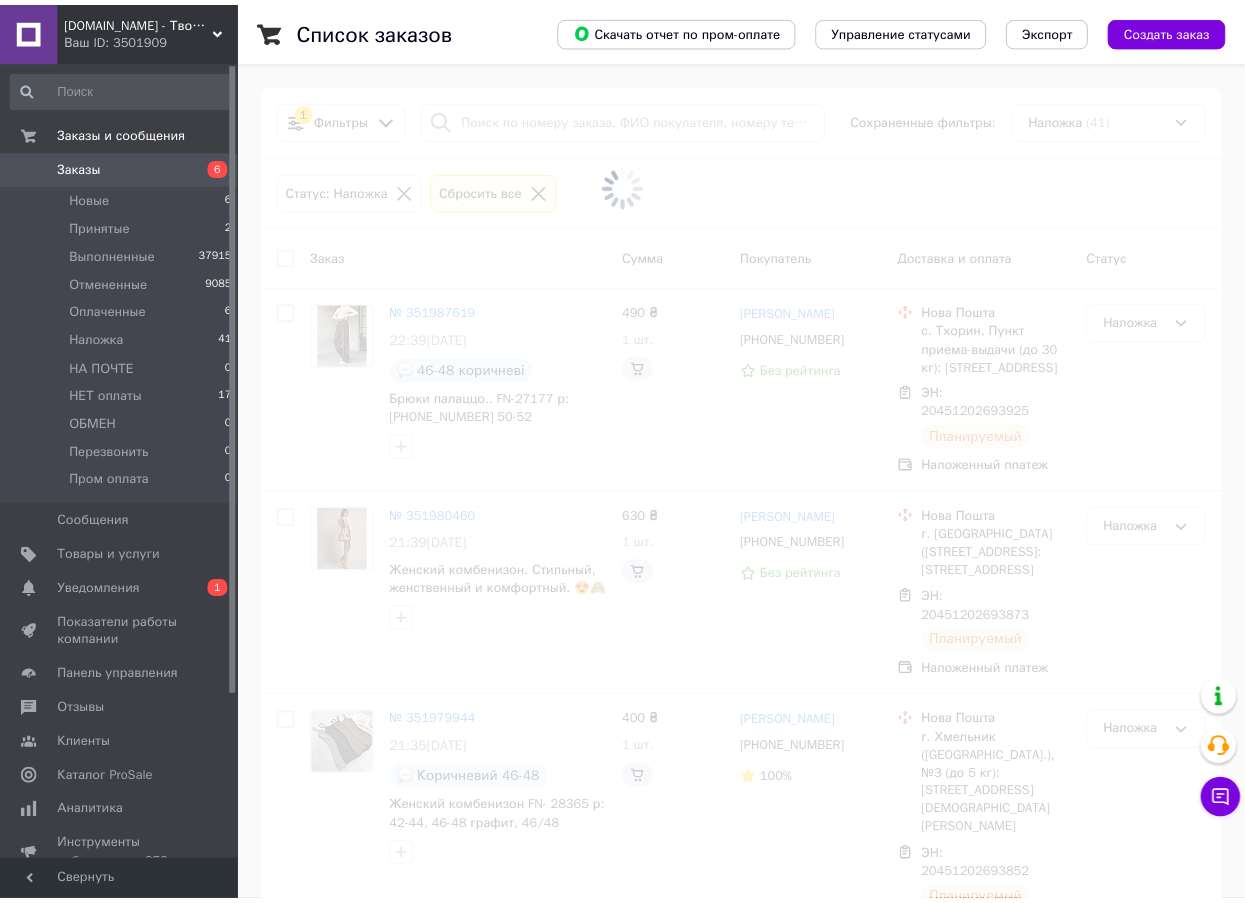 scroll, scrollTop: 7266, scrollLeft: 0, axis: vertical 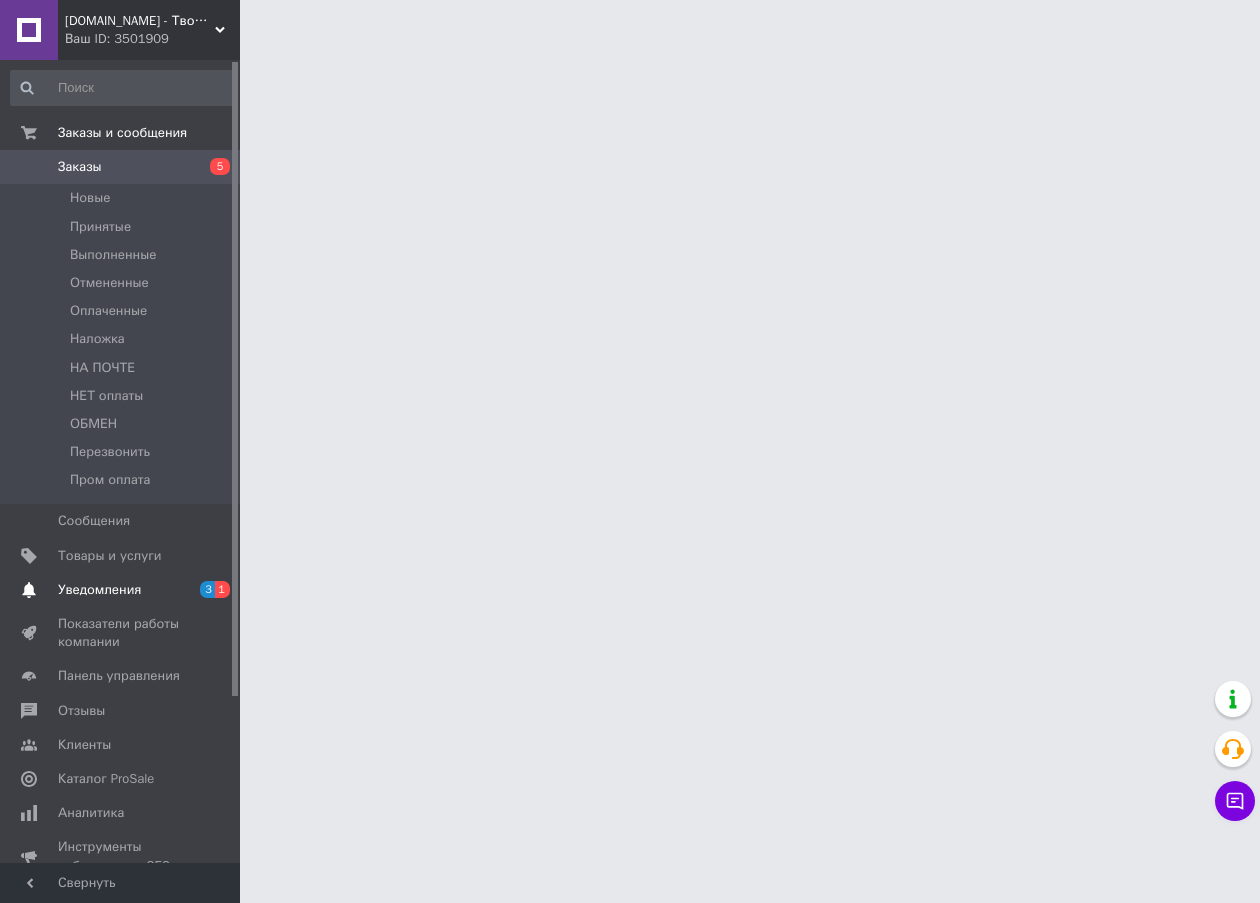 click on "Уведомления" at bounding box center (99, 590) 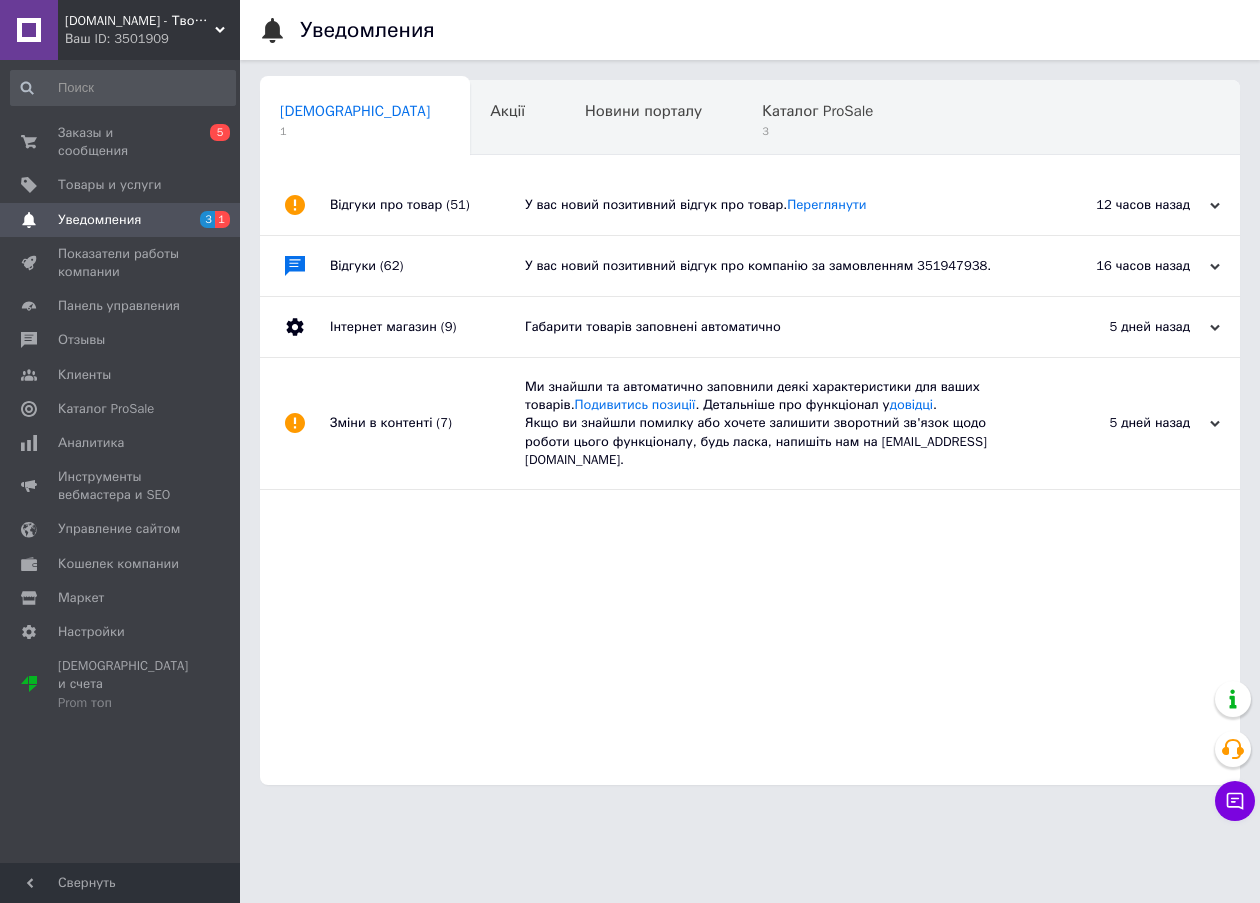 click on "У вас новий позитивний відгук про товар.  Переглянути" at bounding box center (772, 205) 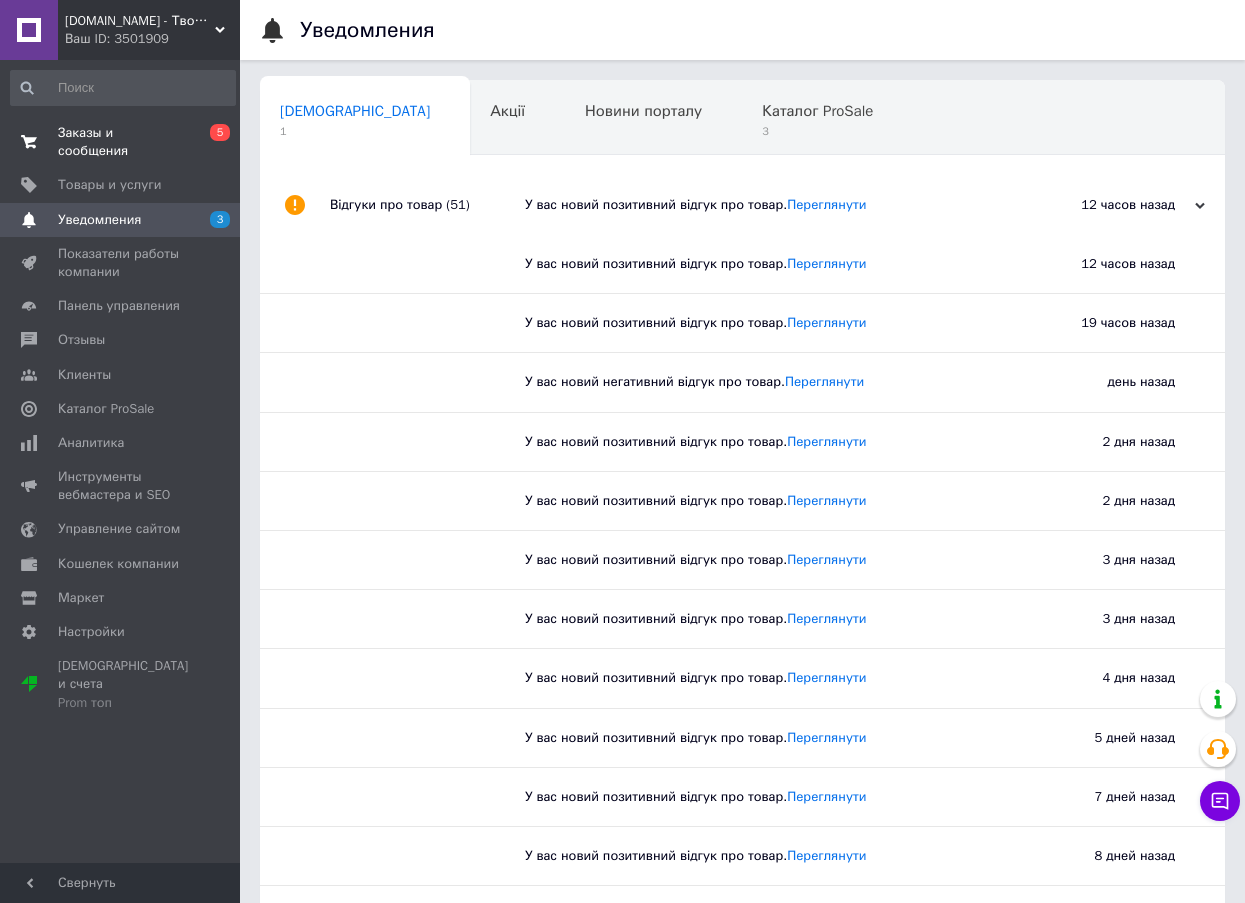click on "Заказы и сообщения 0 5" at bounding box center (123, 142) 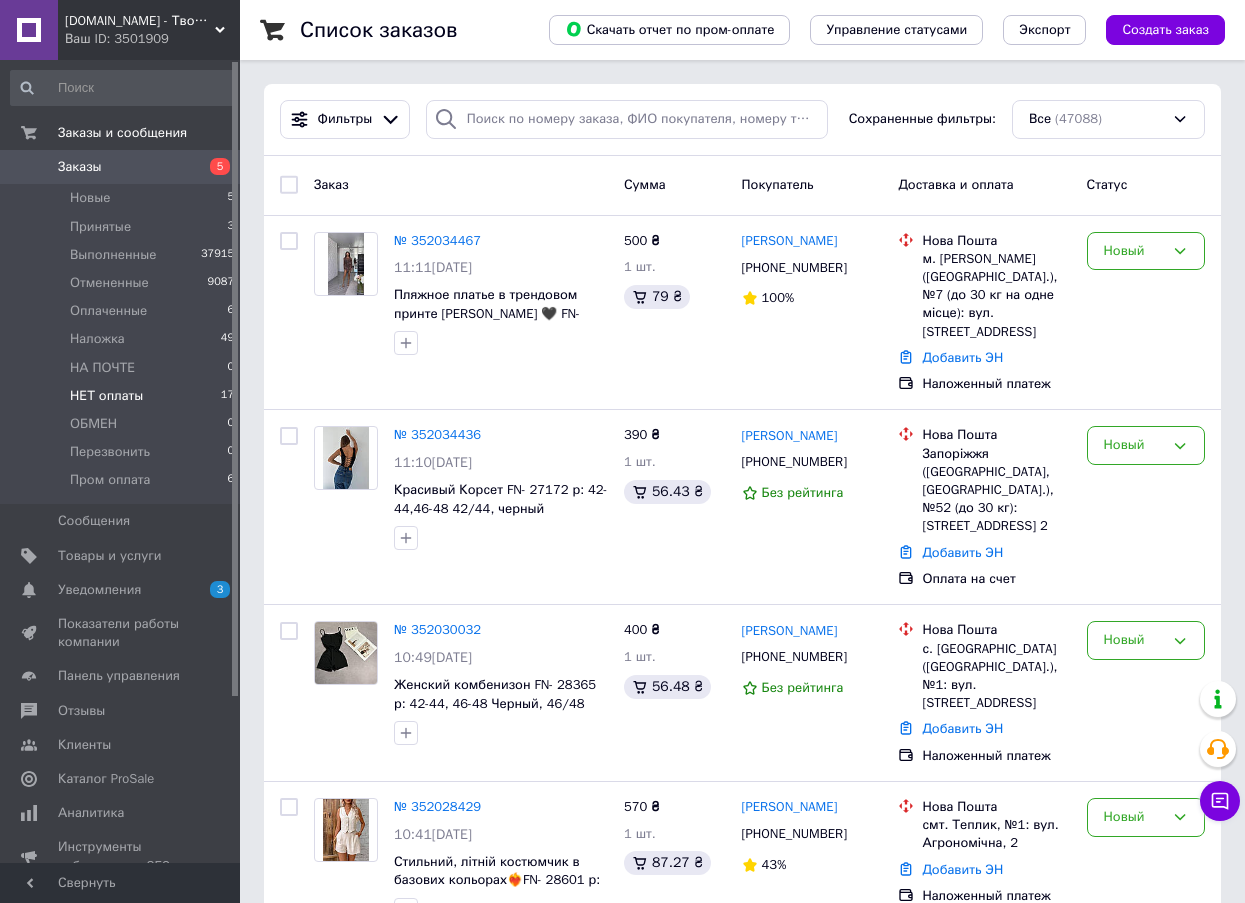 click on "НЕТ оплаты 17" at bounding box center [123, 396] 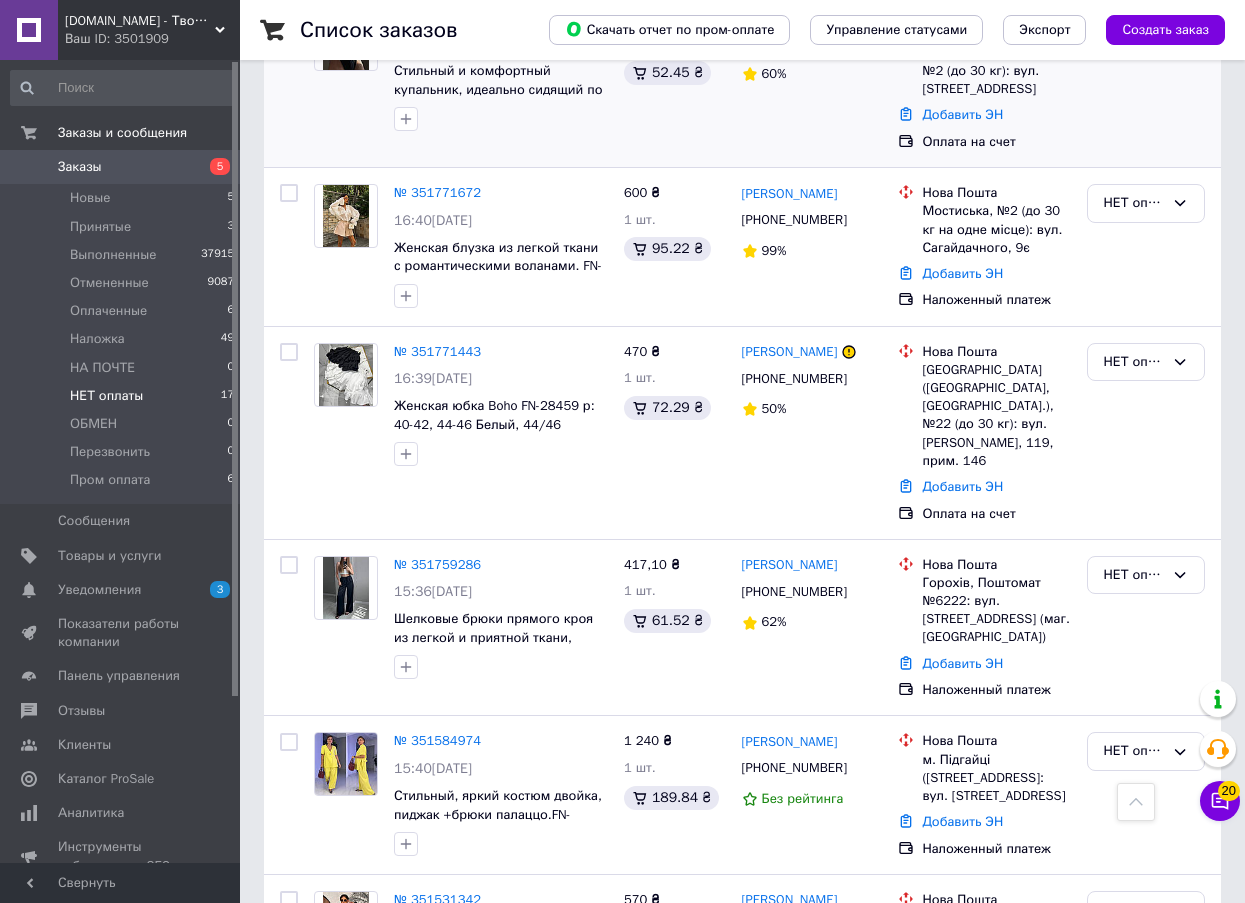 scroll, scrollTop: 2267, scrollLeft: 0, axis: vertical 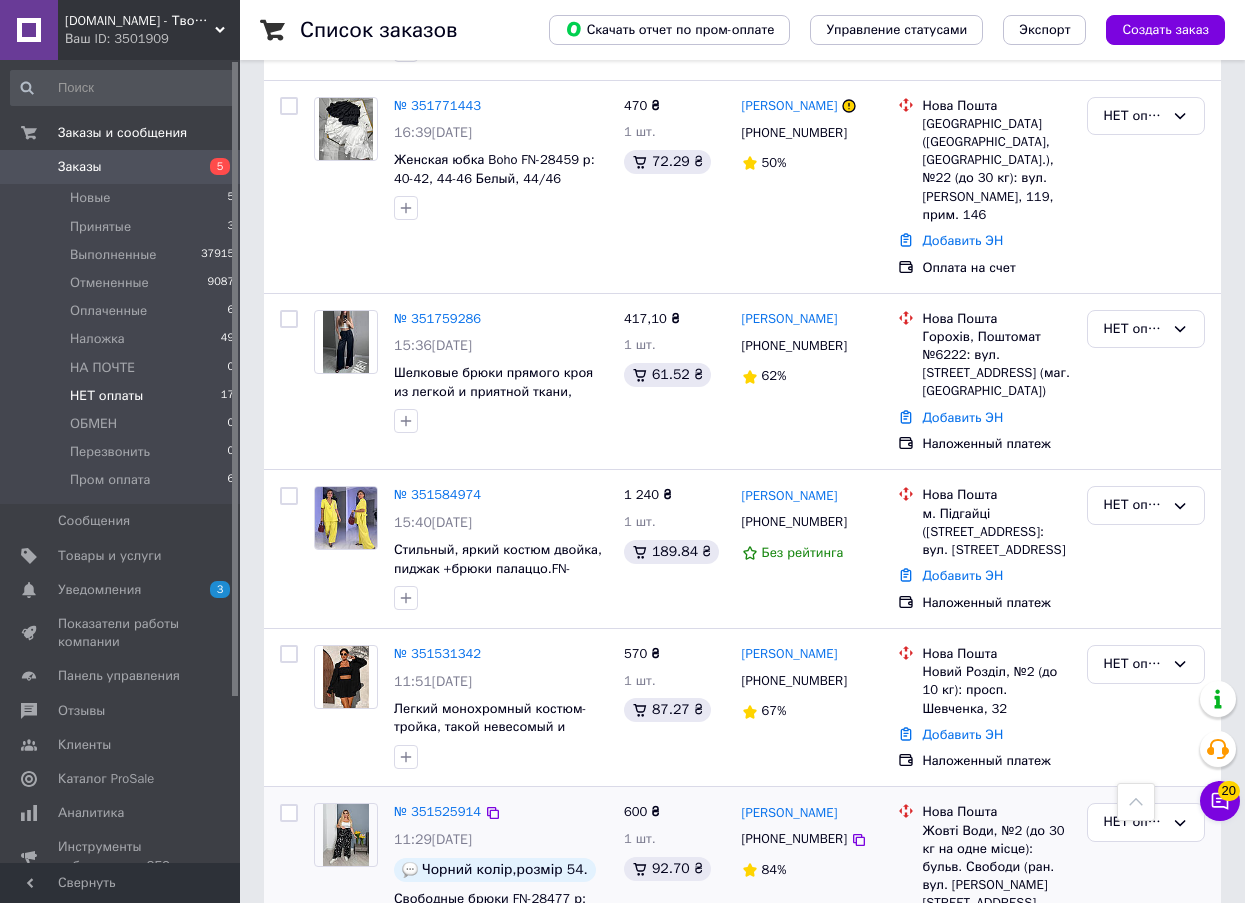 drag, startPoint x: 286, startPoint y: 713, endPoint x: 284, endPoint y: 695, distance: 18.110771 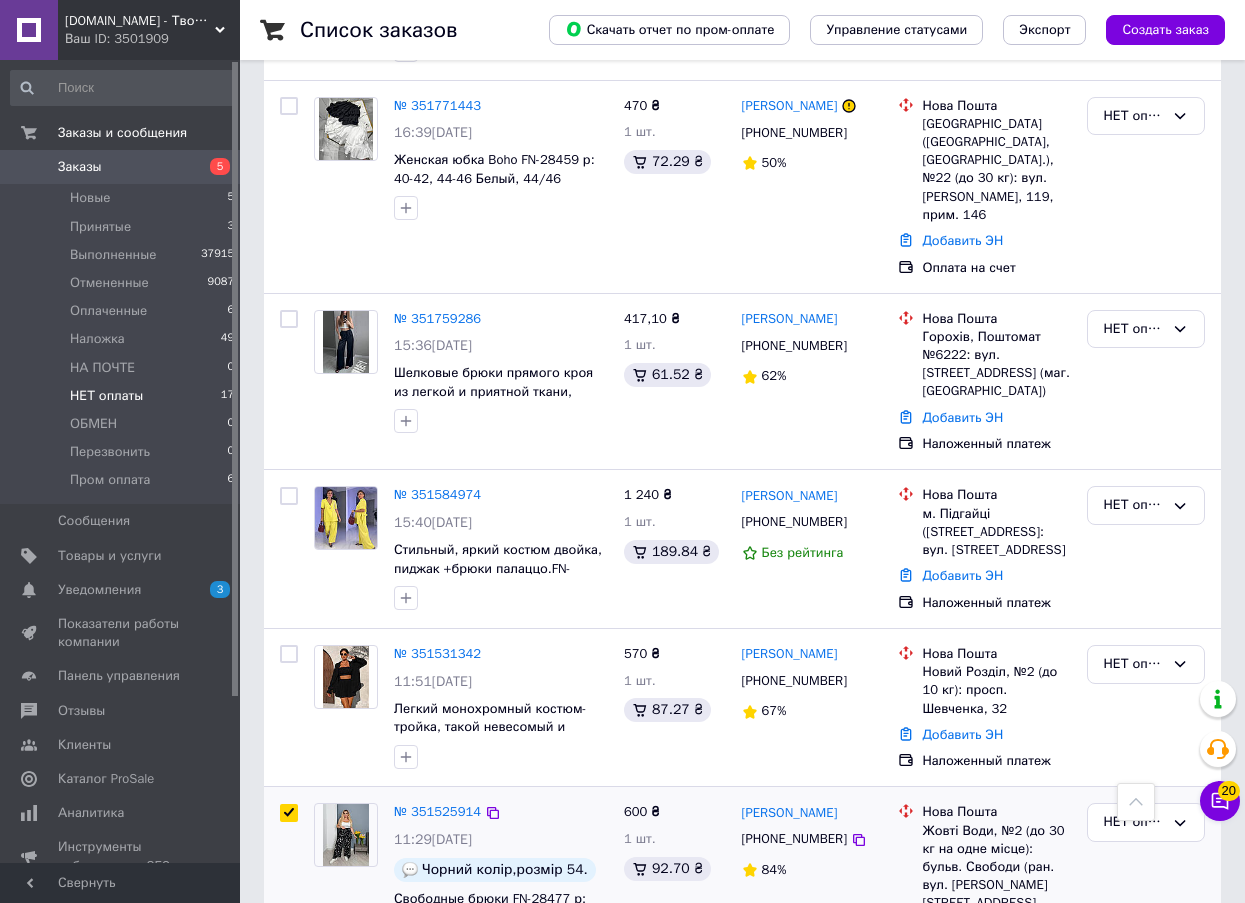 checkbox on "true" 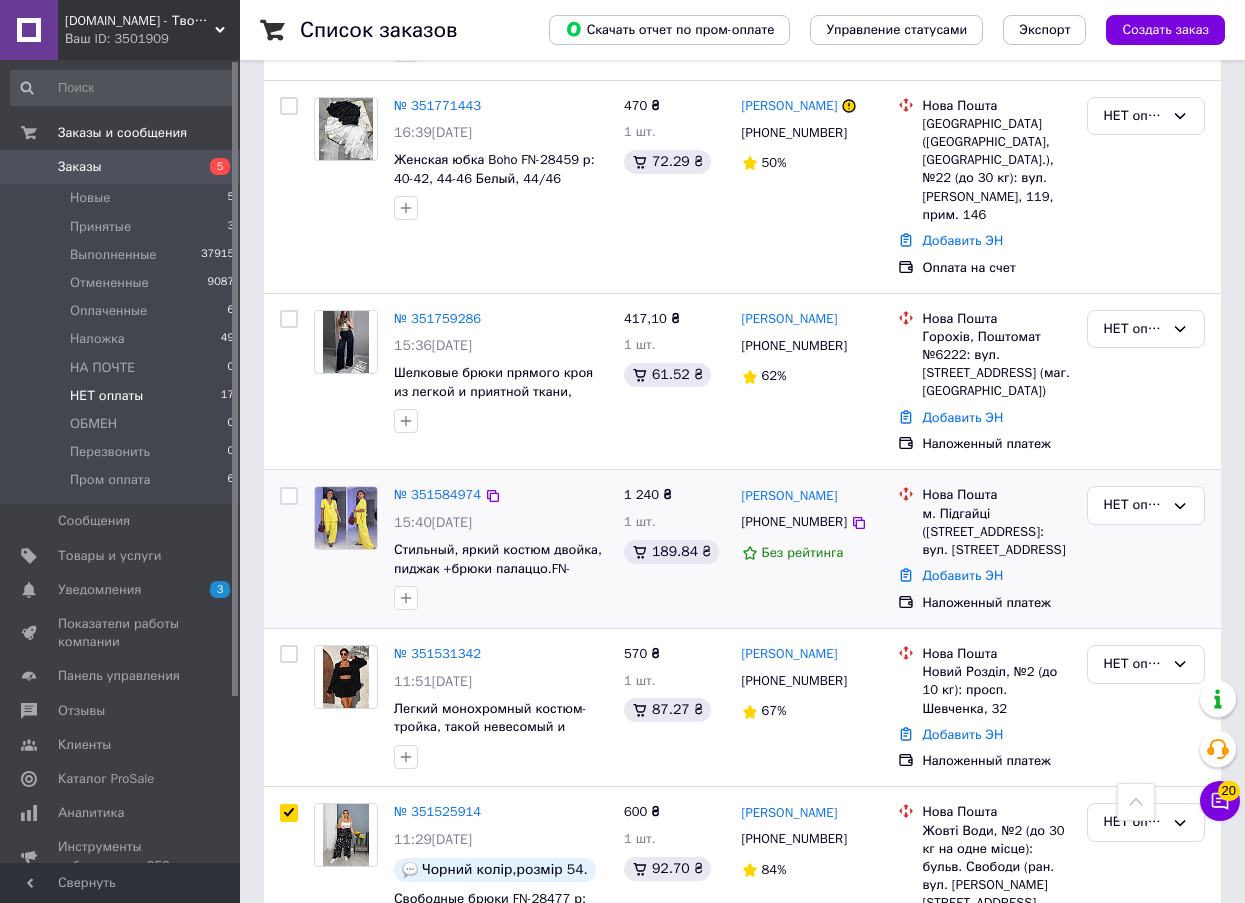 click at bounding box center [289, 496] 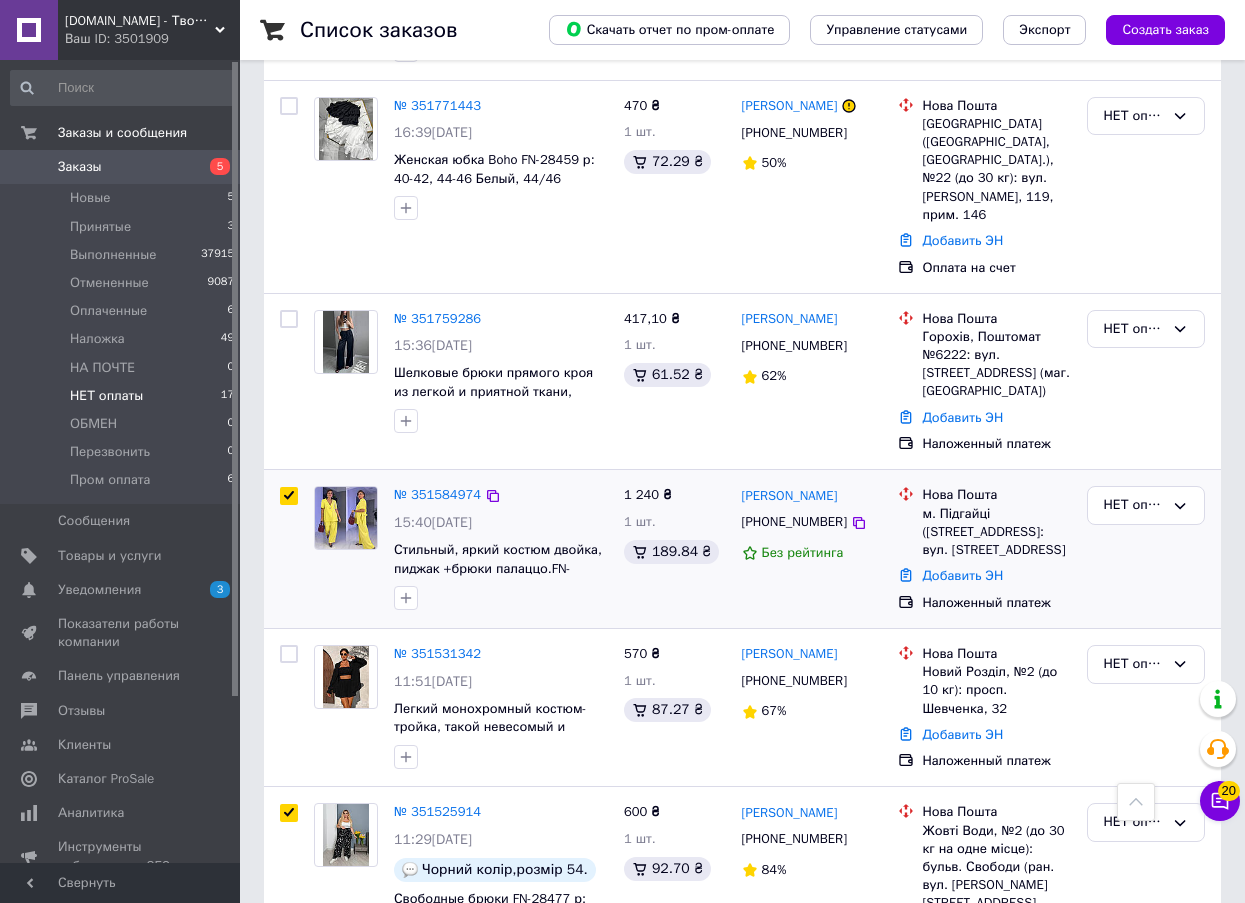 checkbox on "true" 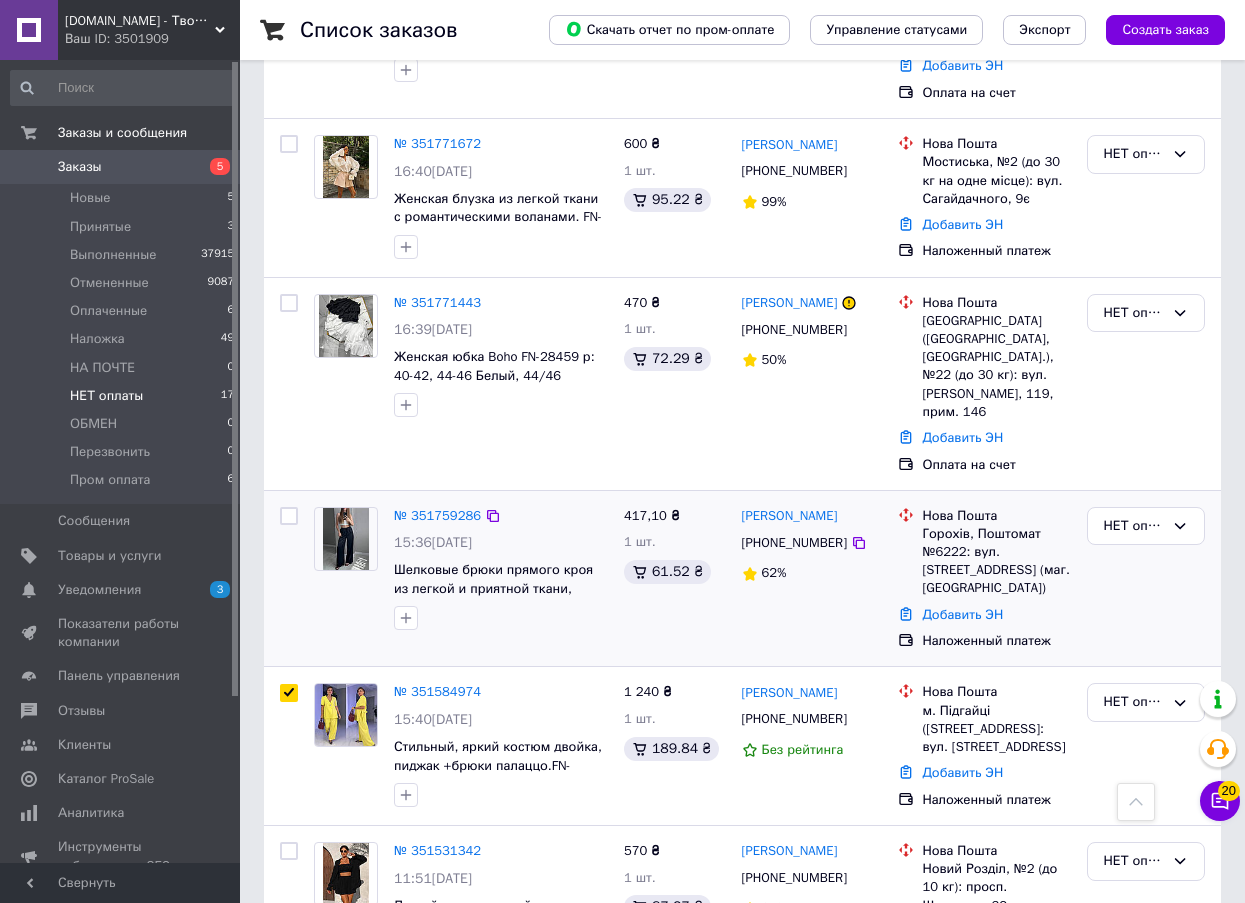 scroll, scrollTop: 2067, scrollLeft: 0, axis: vertical 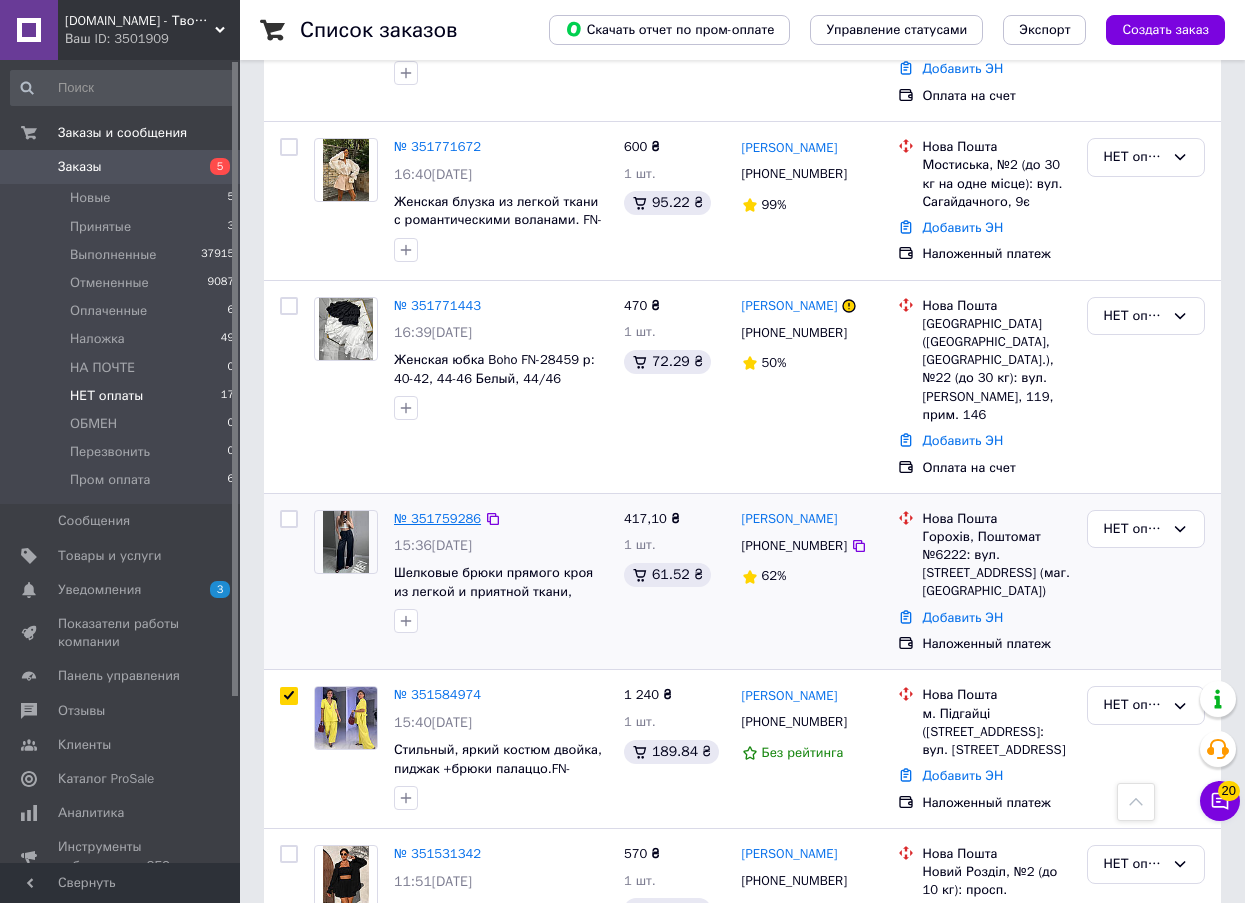 click on "№ 351759286" at bounding box center [437, 518] 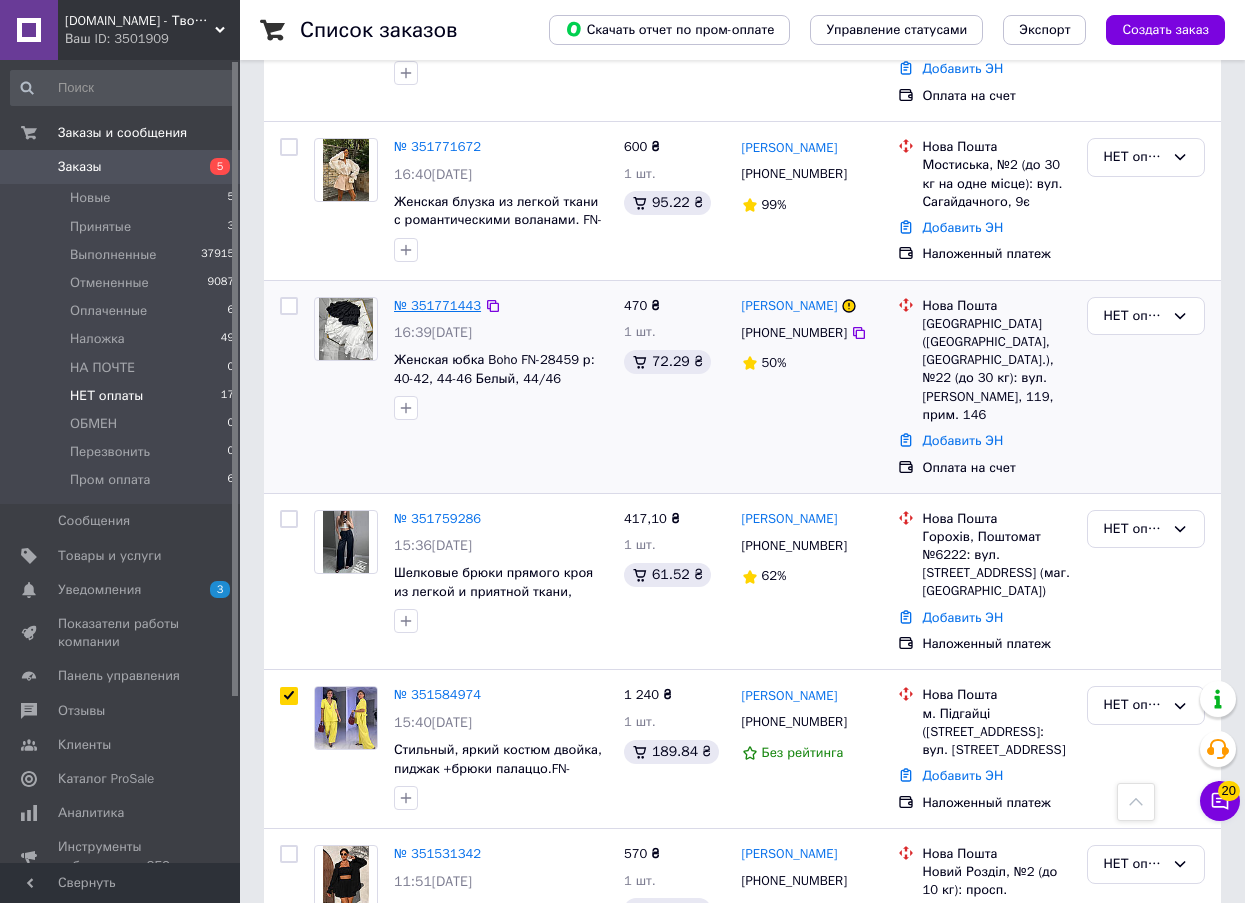 click on "№ 351771443" at bounding box center [437, 305] 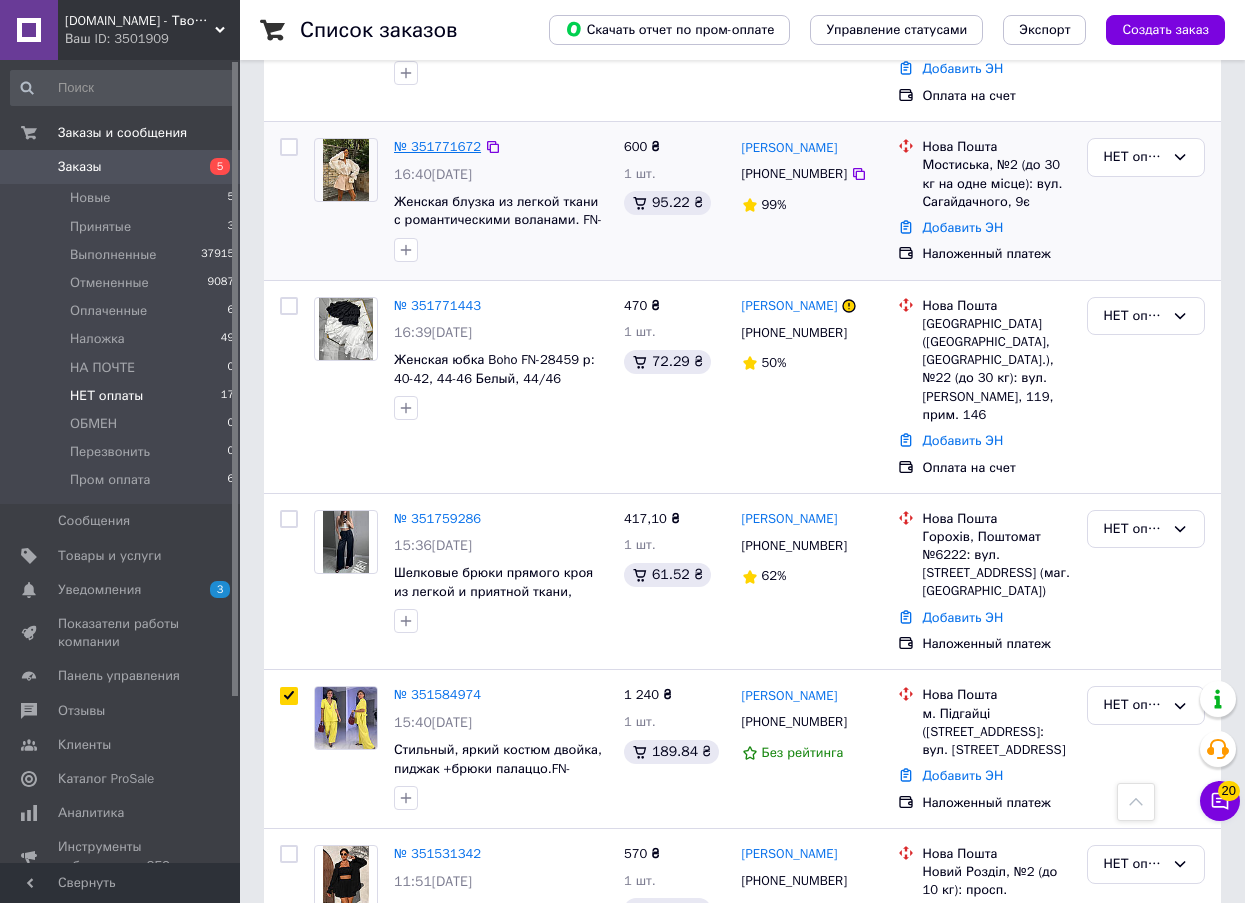 click on "№ 351771672" at bounding box center (437, 146) 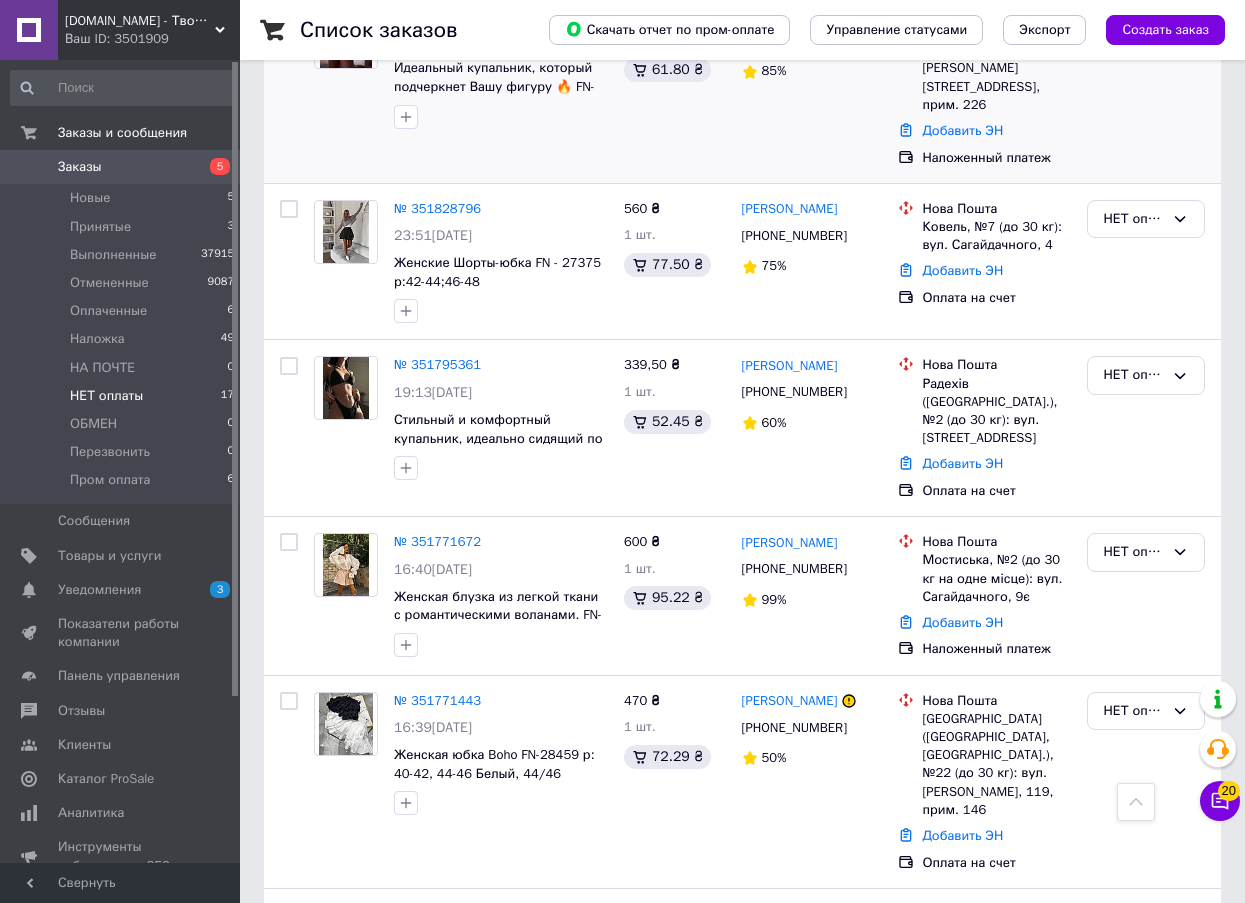 scroll, scrollTop: 1667, scrollLeft: 0, axis: vertical 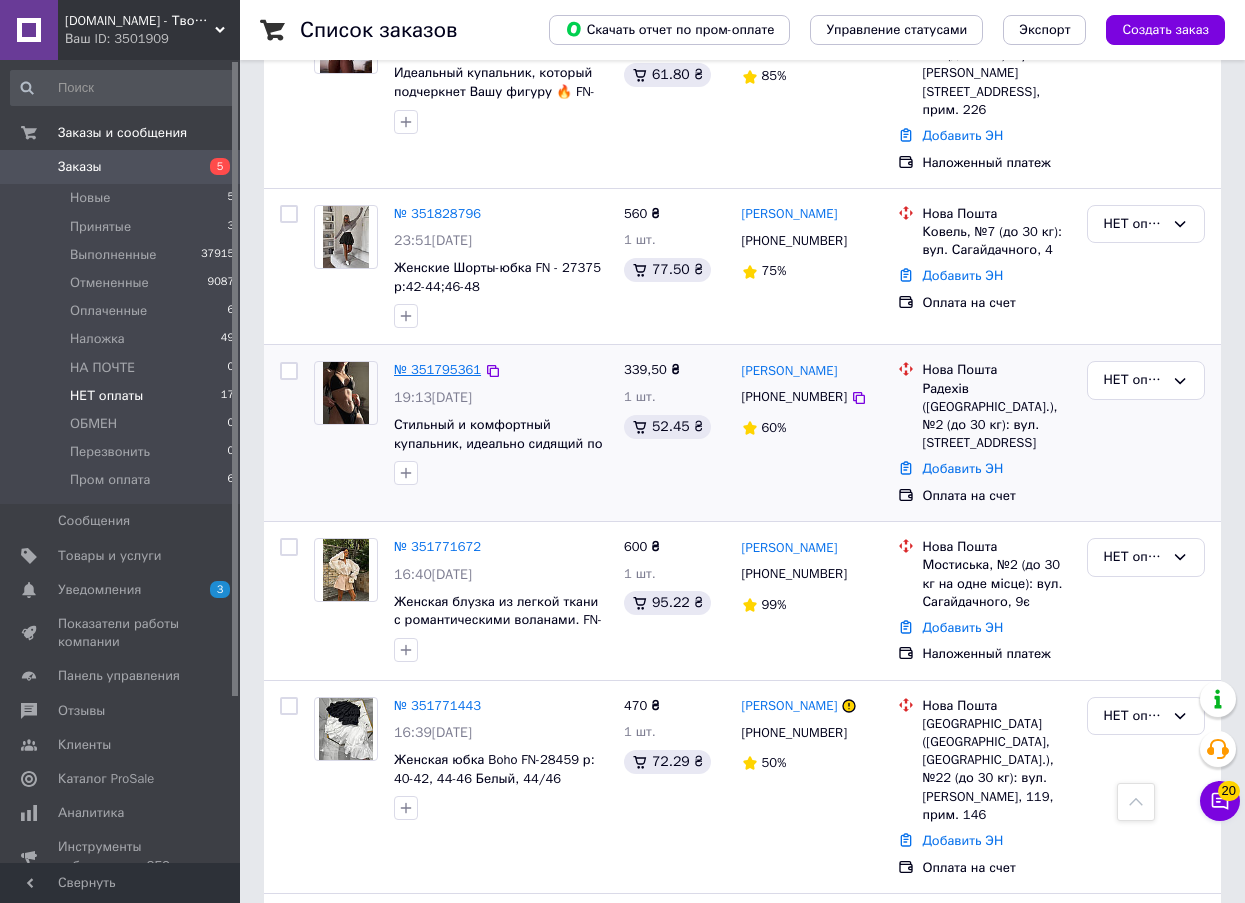 click on "№ 351795361" at bounding box center (437, 369) 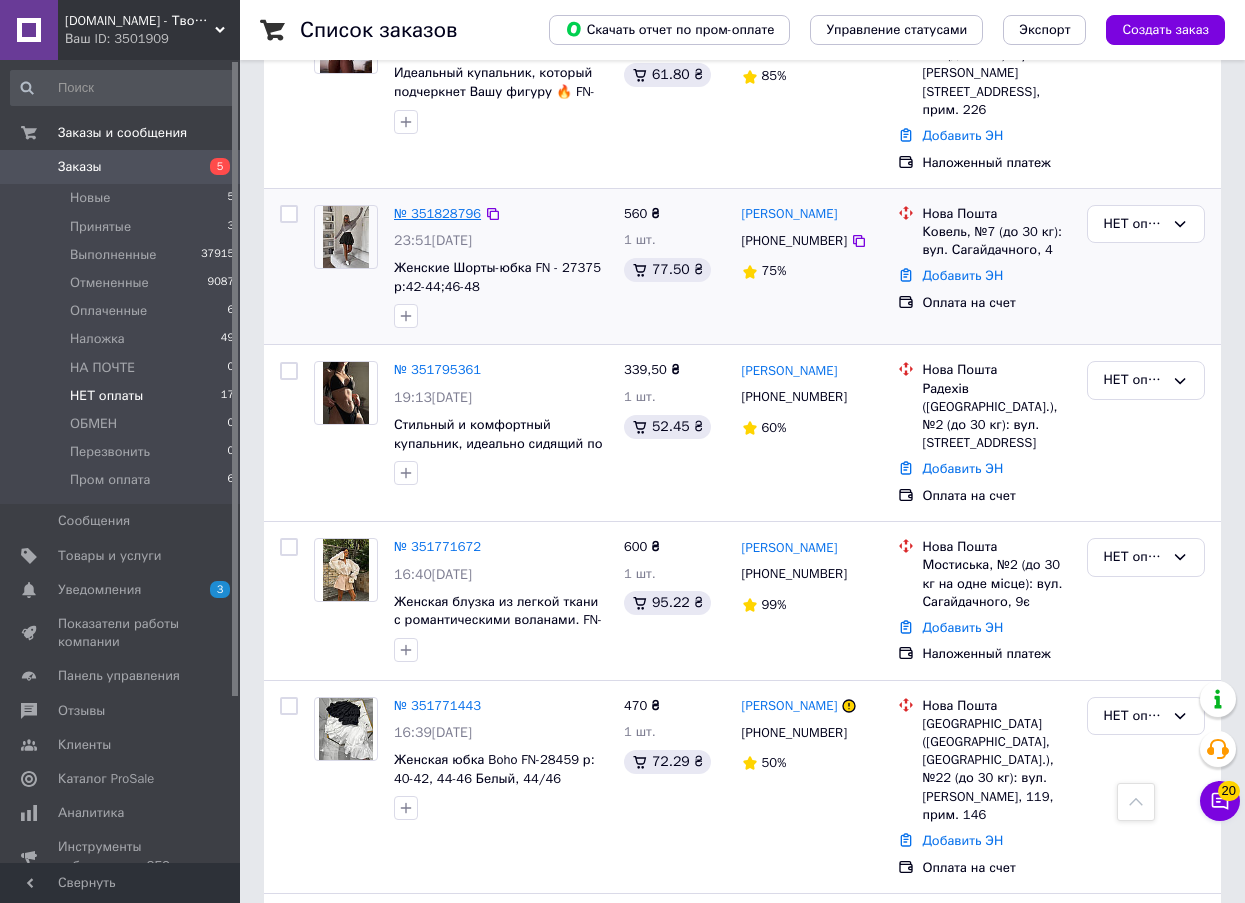 click on "№ 351828796" at bounding box center [437, 213] 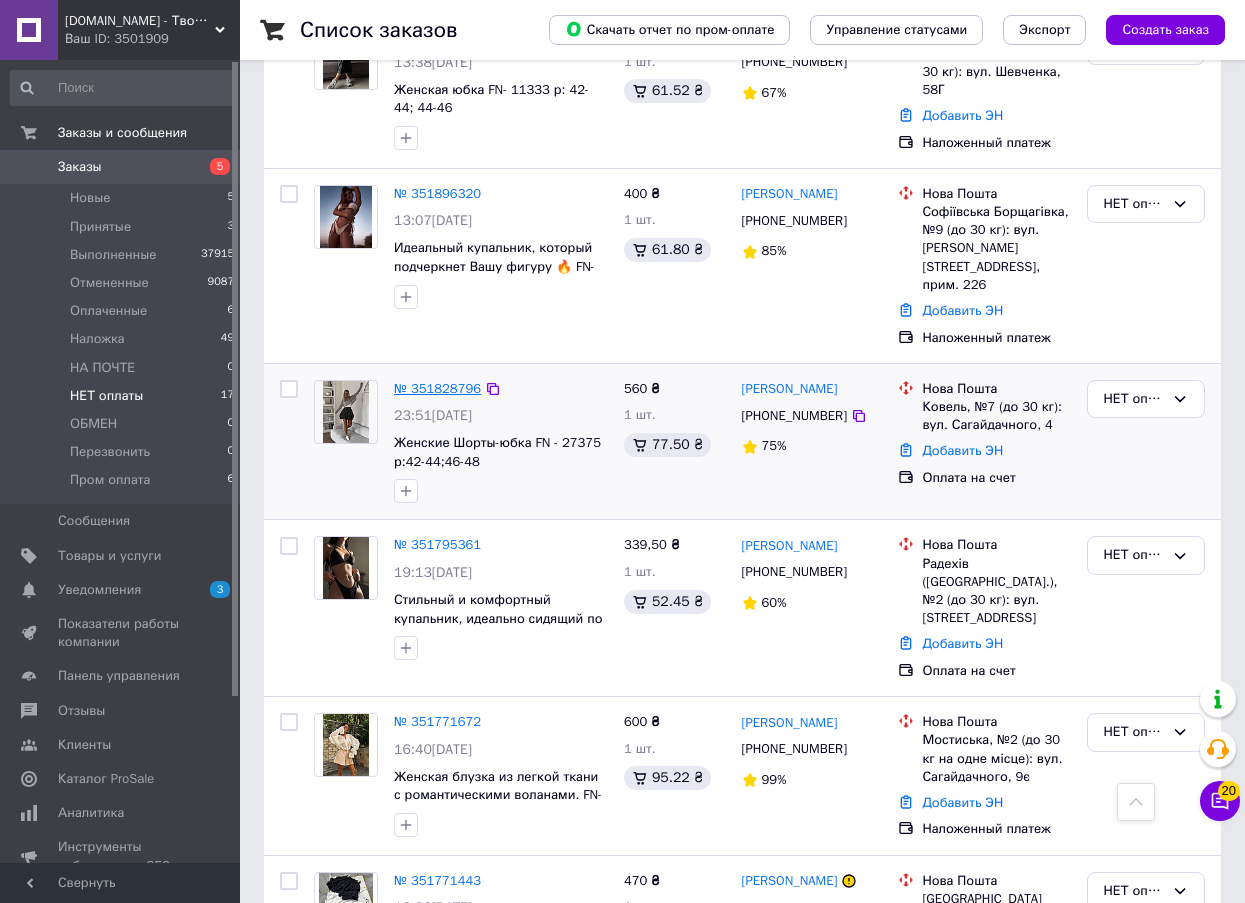 scroll, scrollTop: 1467, scrollLeft: 0, axis: vertical 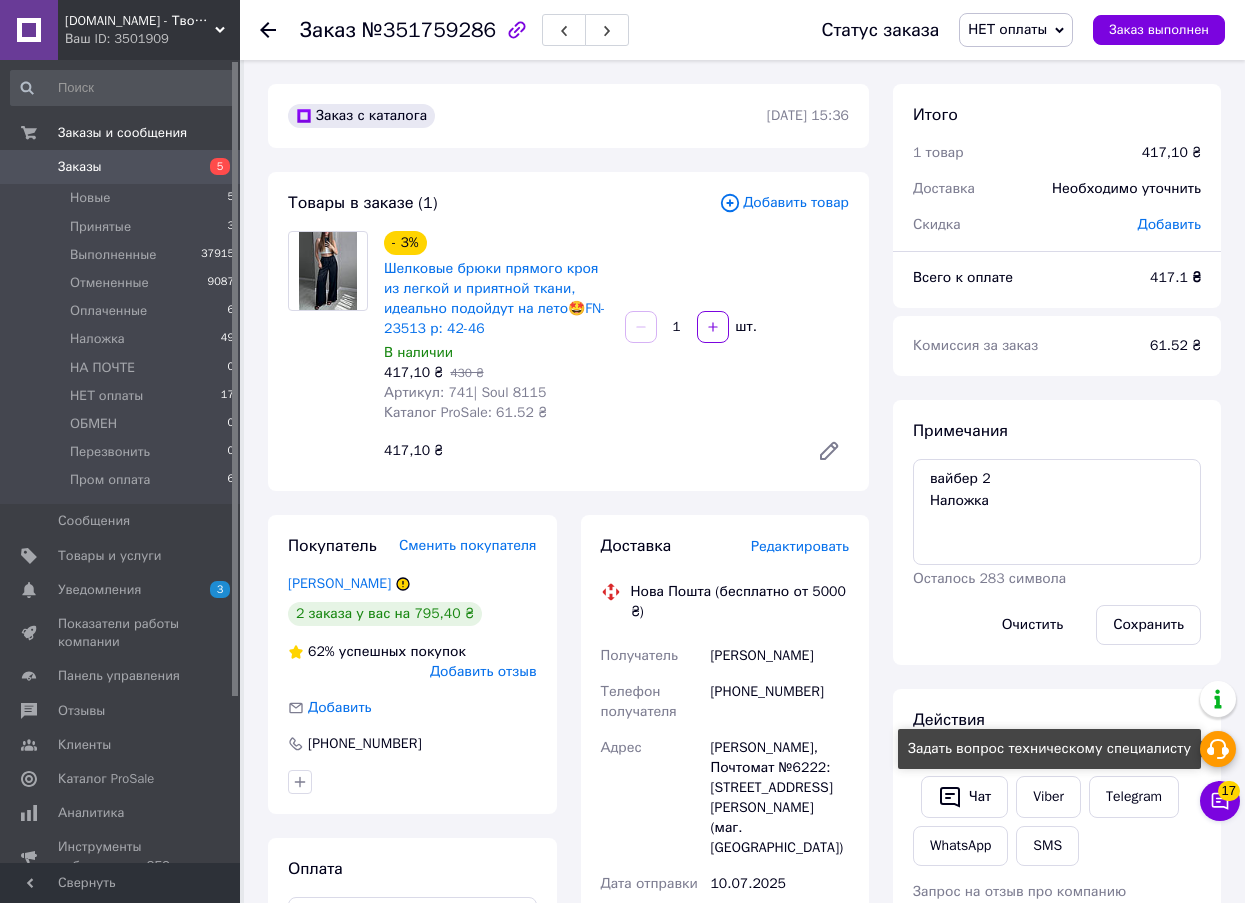 click 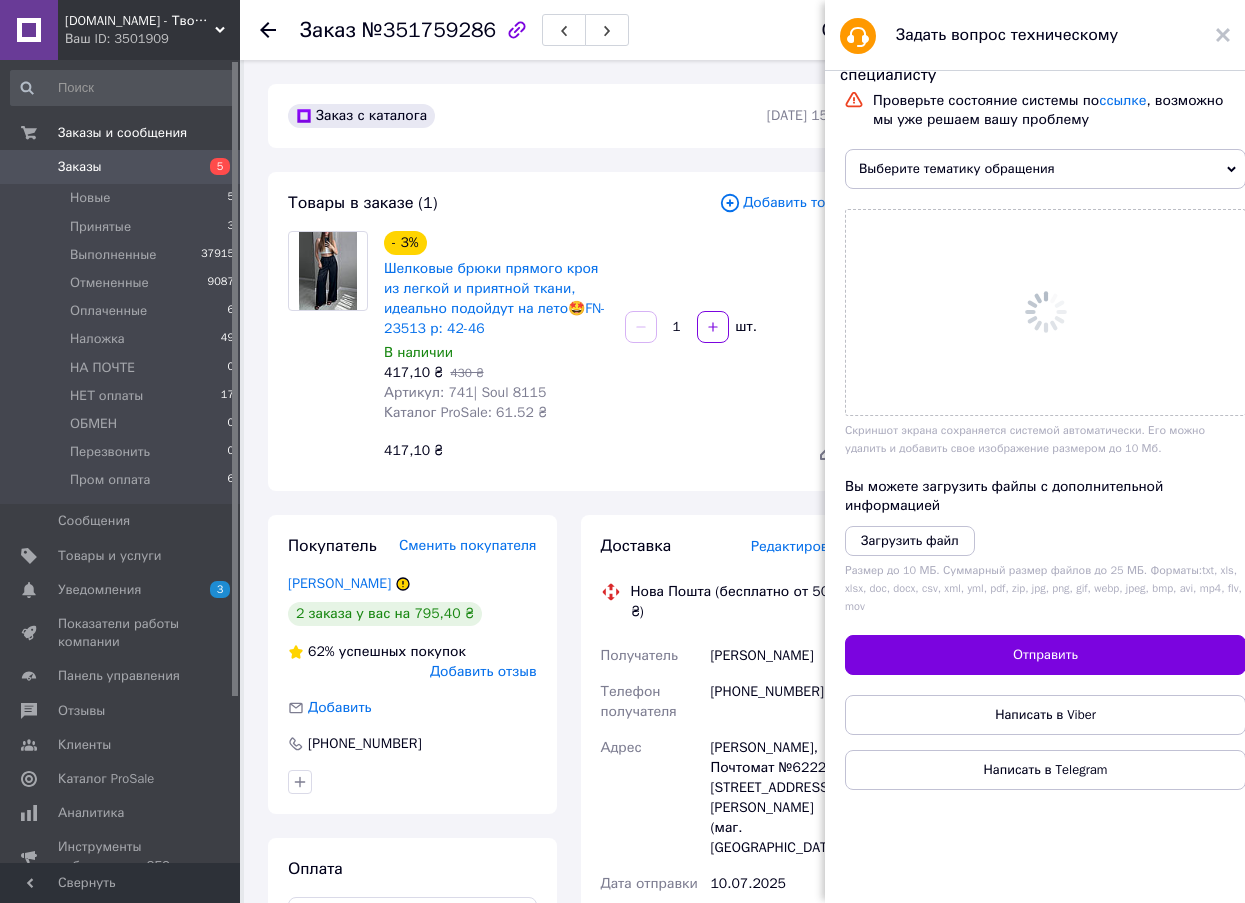 click on "Заказ выполнен" at bounding box center [1159, 30] 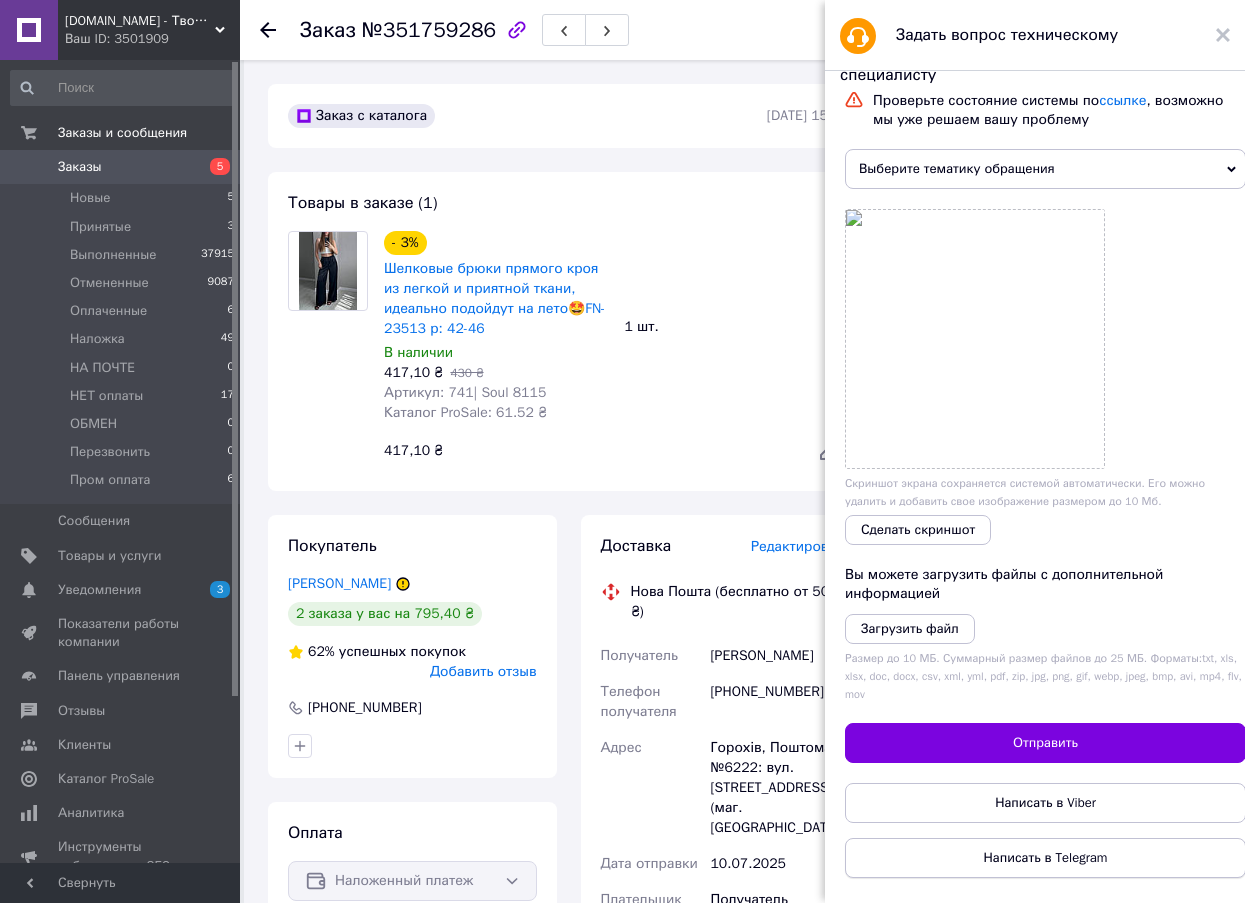 click on "Написать в Telegram" at bounding box center (1045, 858) 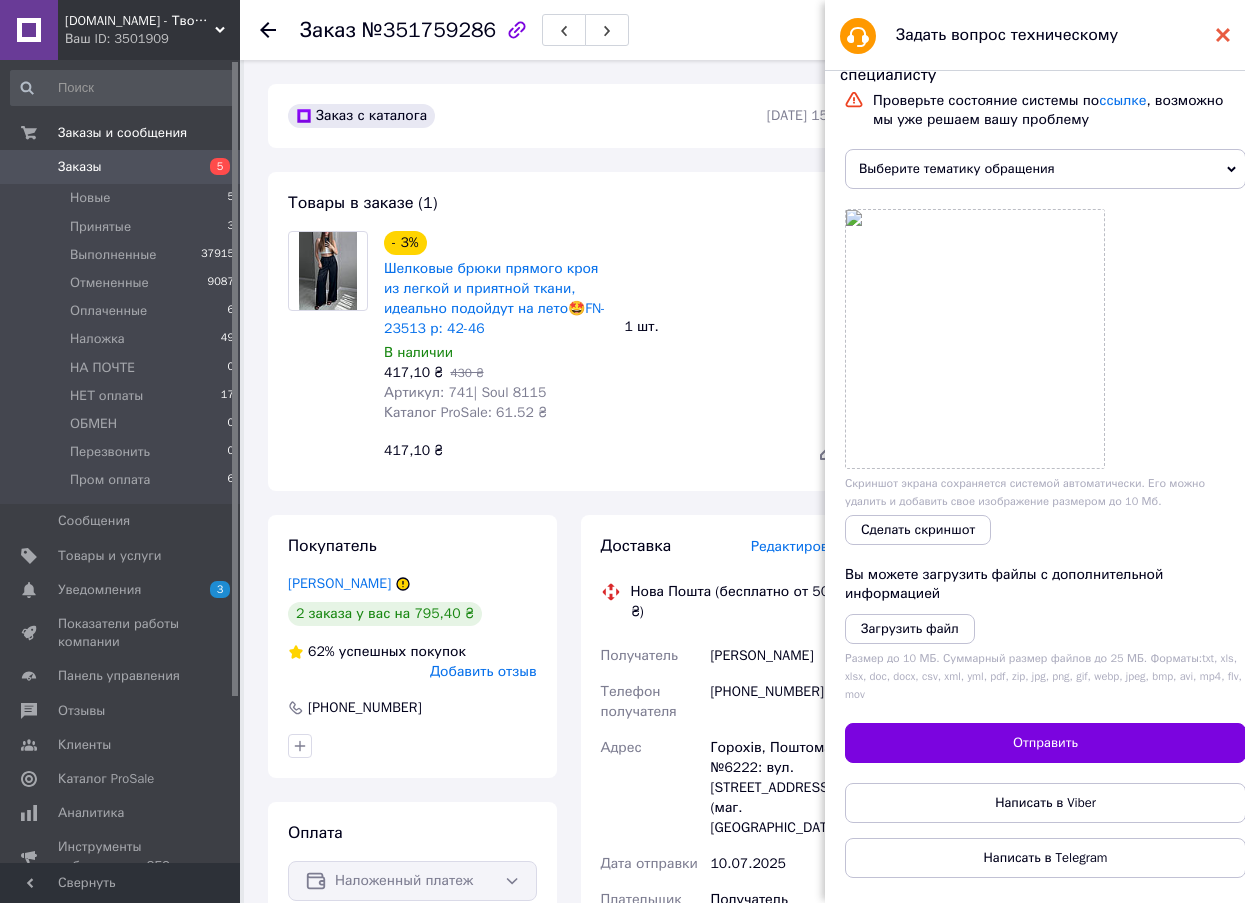 click 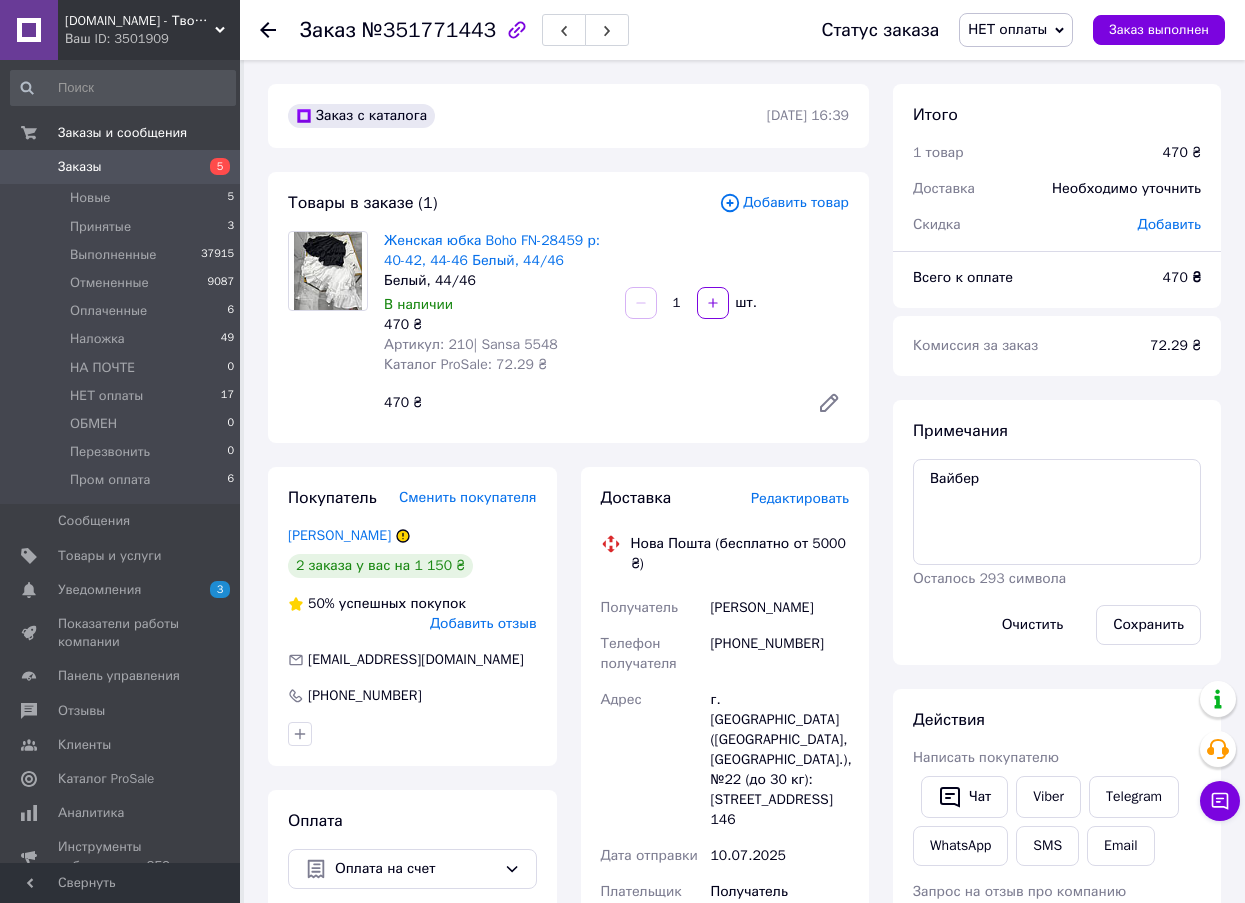 scroll, scrollTop: 0, scrollLeft: 0, axis: both 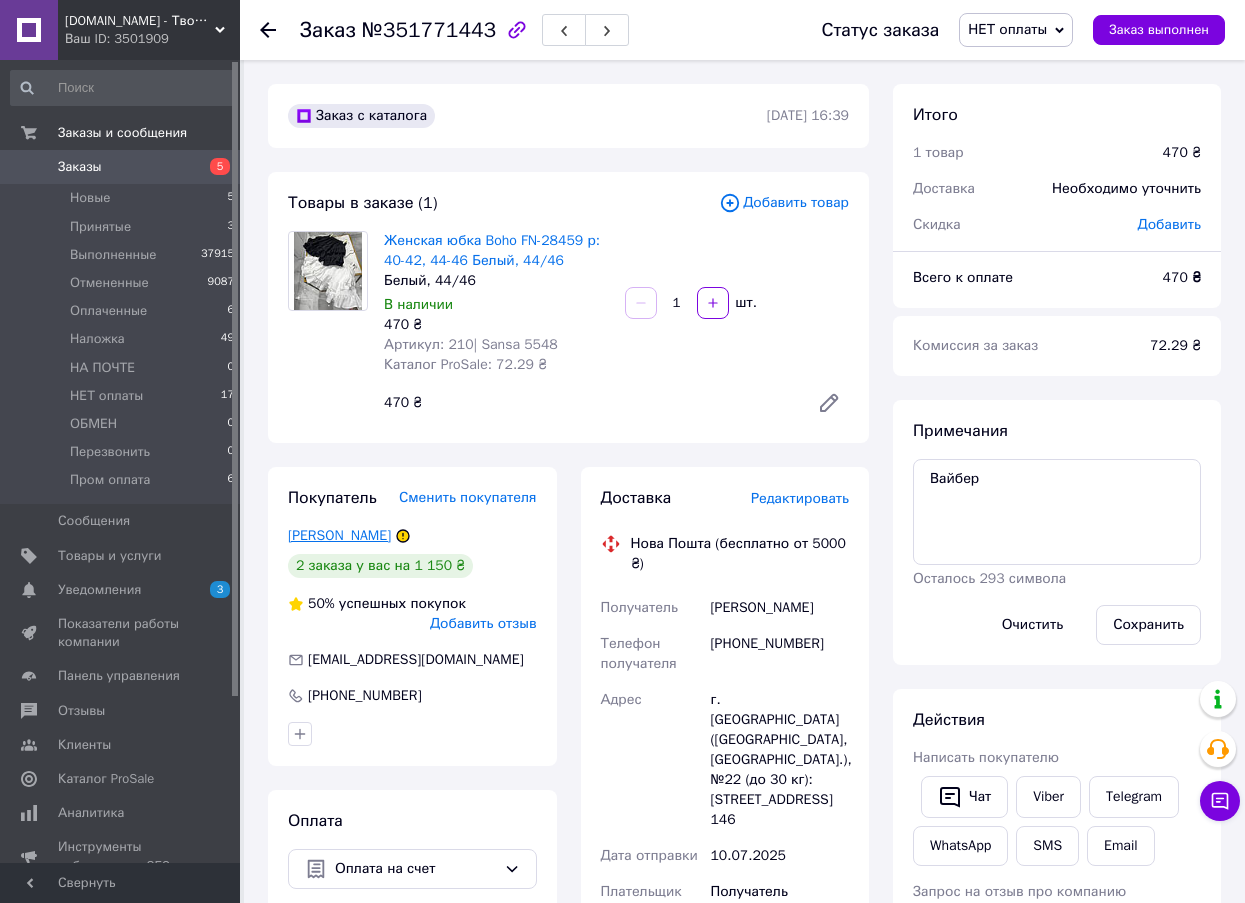 click on "Варакута Юлія" at bounding box center [339, 535] 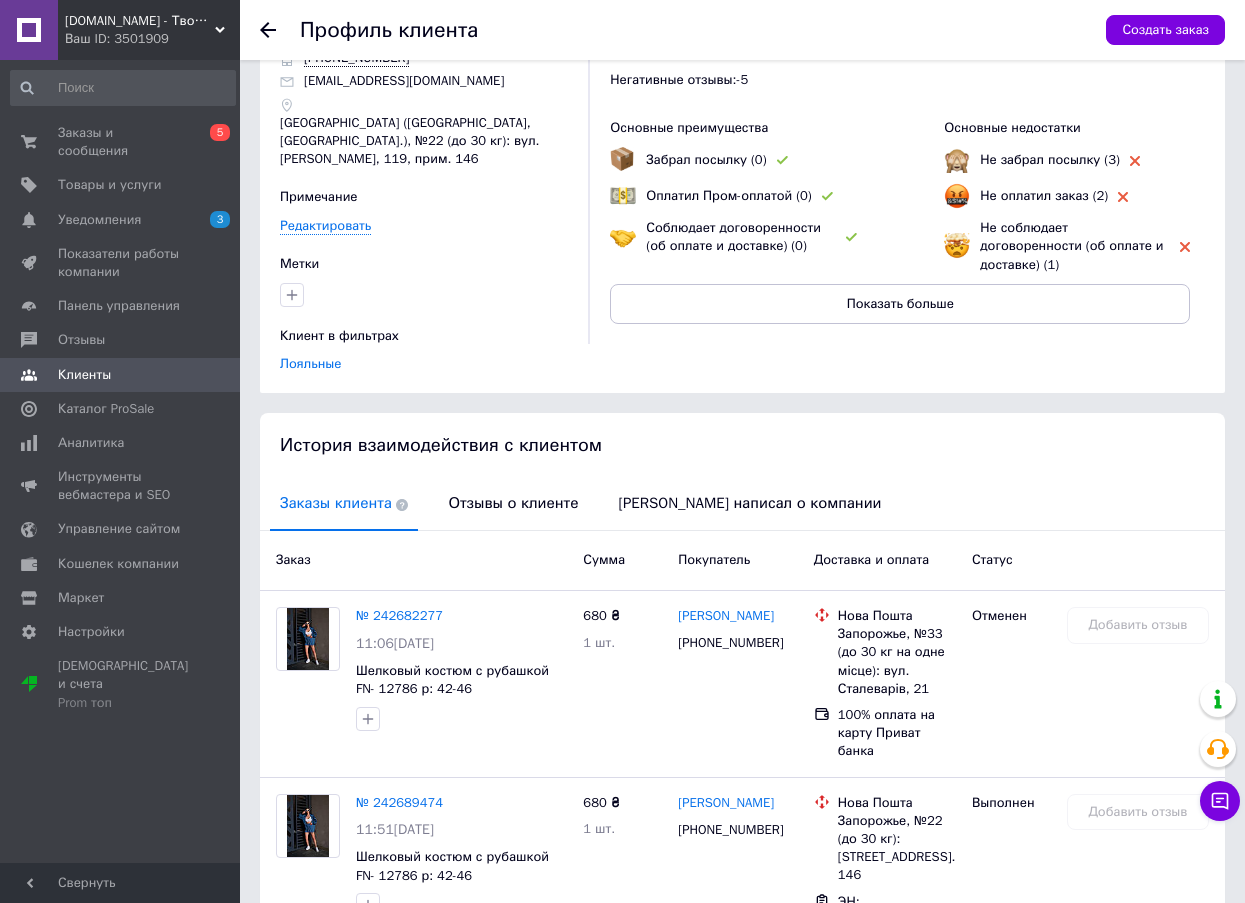 scroll, scrollTop: 0, scrollLeft: 0, axis: both 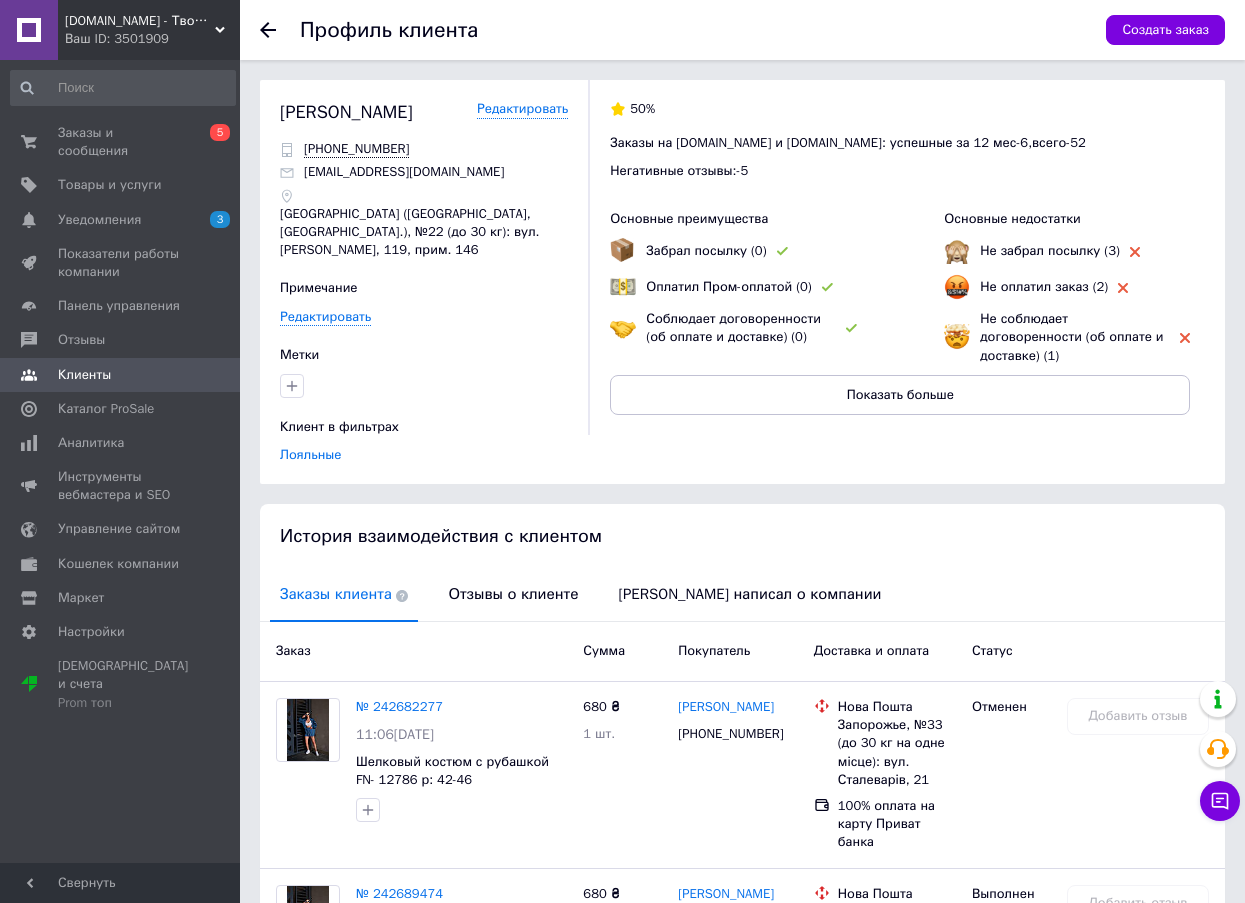 click 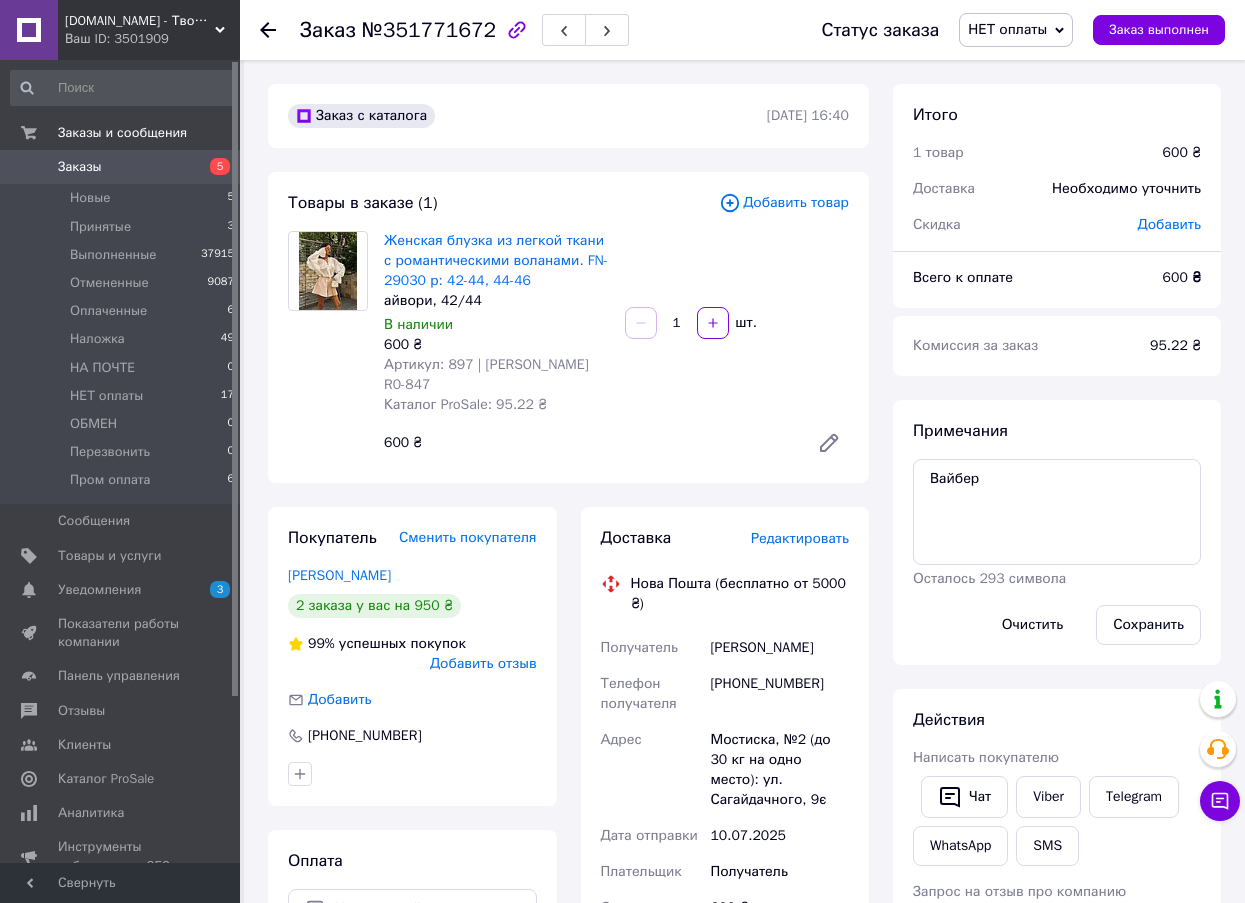 scroll, scrollTop: 0, scrollLeft: 0, axis: both 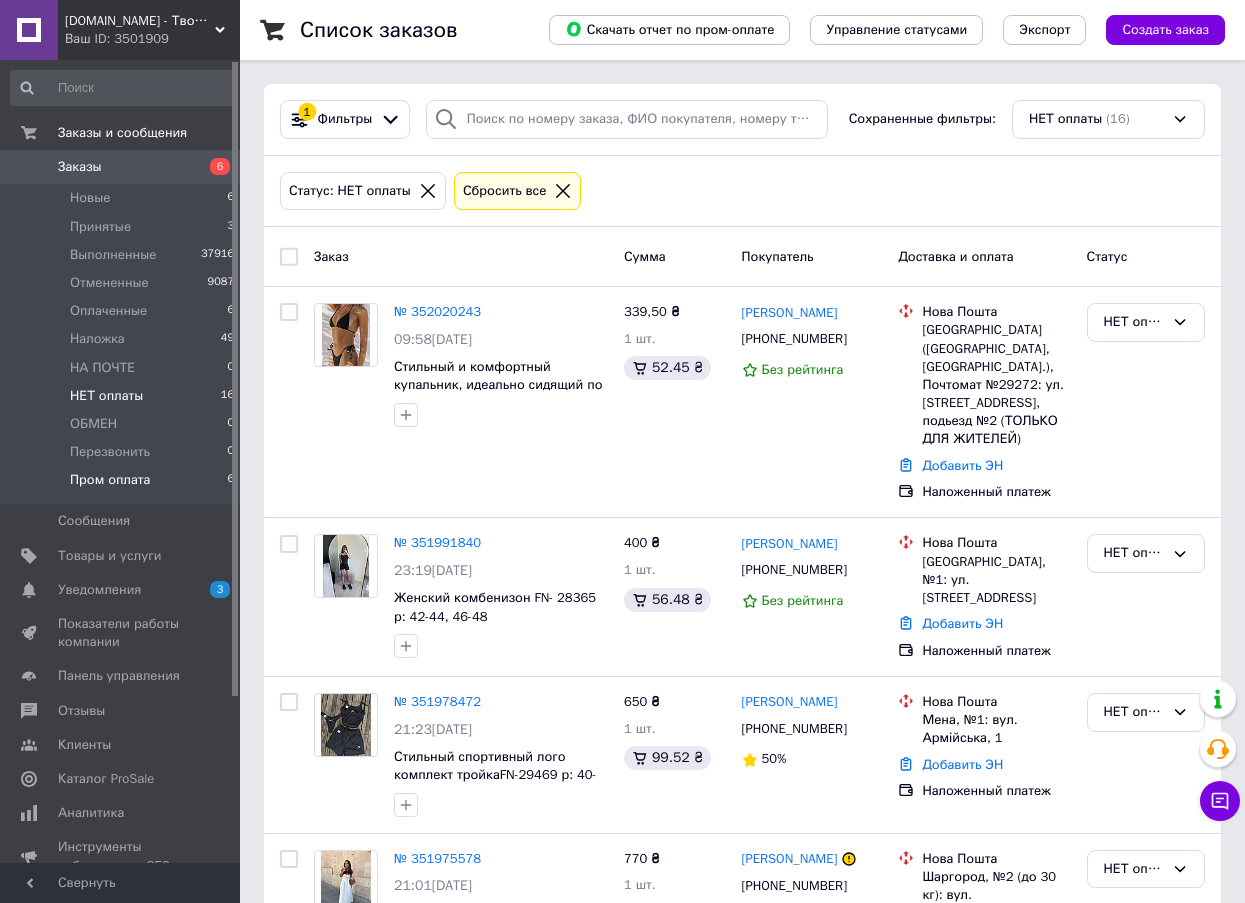 click on "Пром оплата 6" at bounding box center (123, 485) 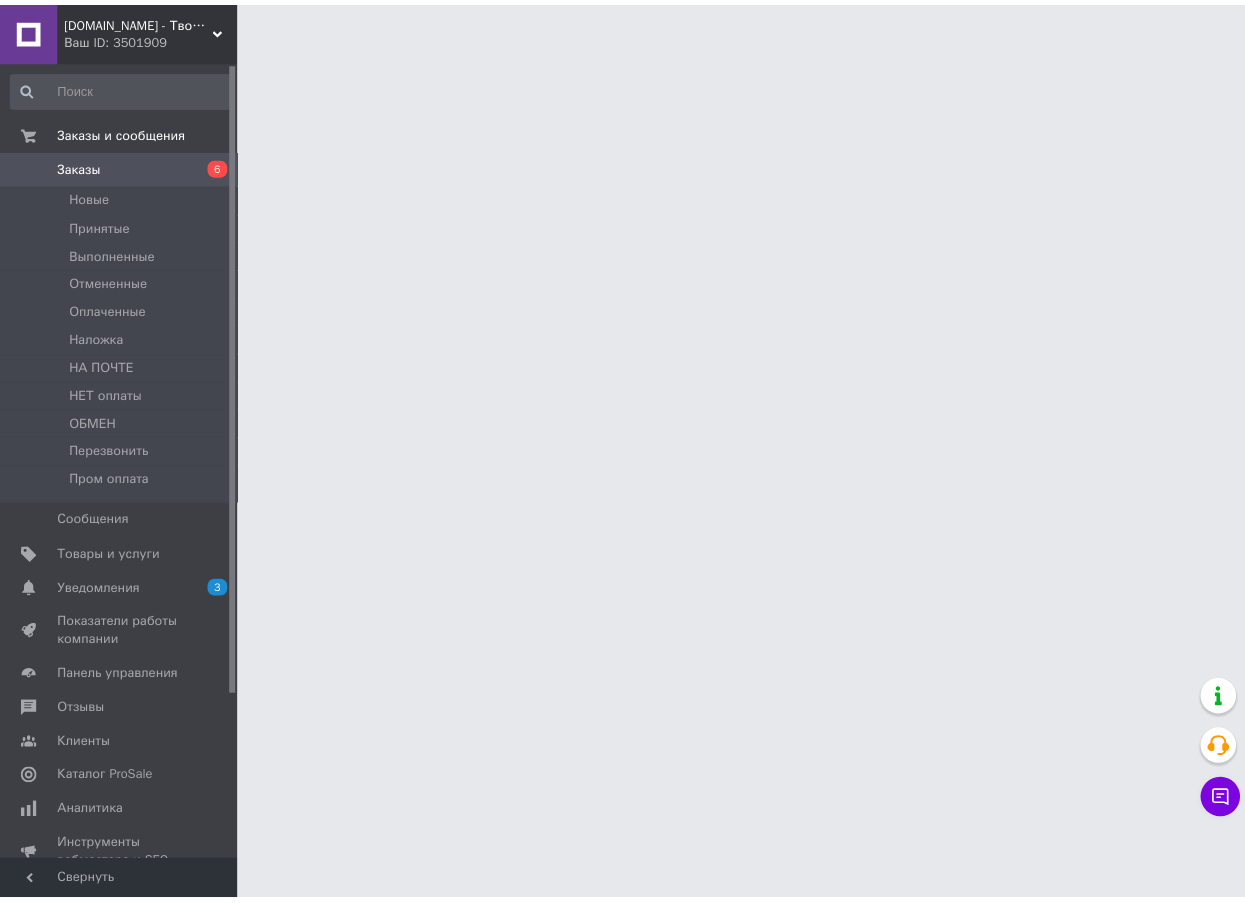 scroll, scrollTop: 0, scrollLeft: 0, axis: both 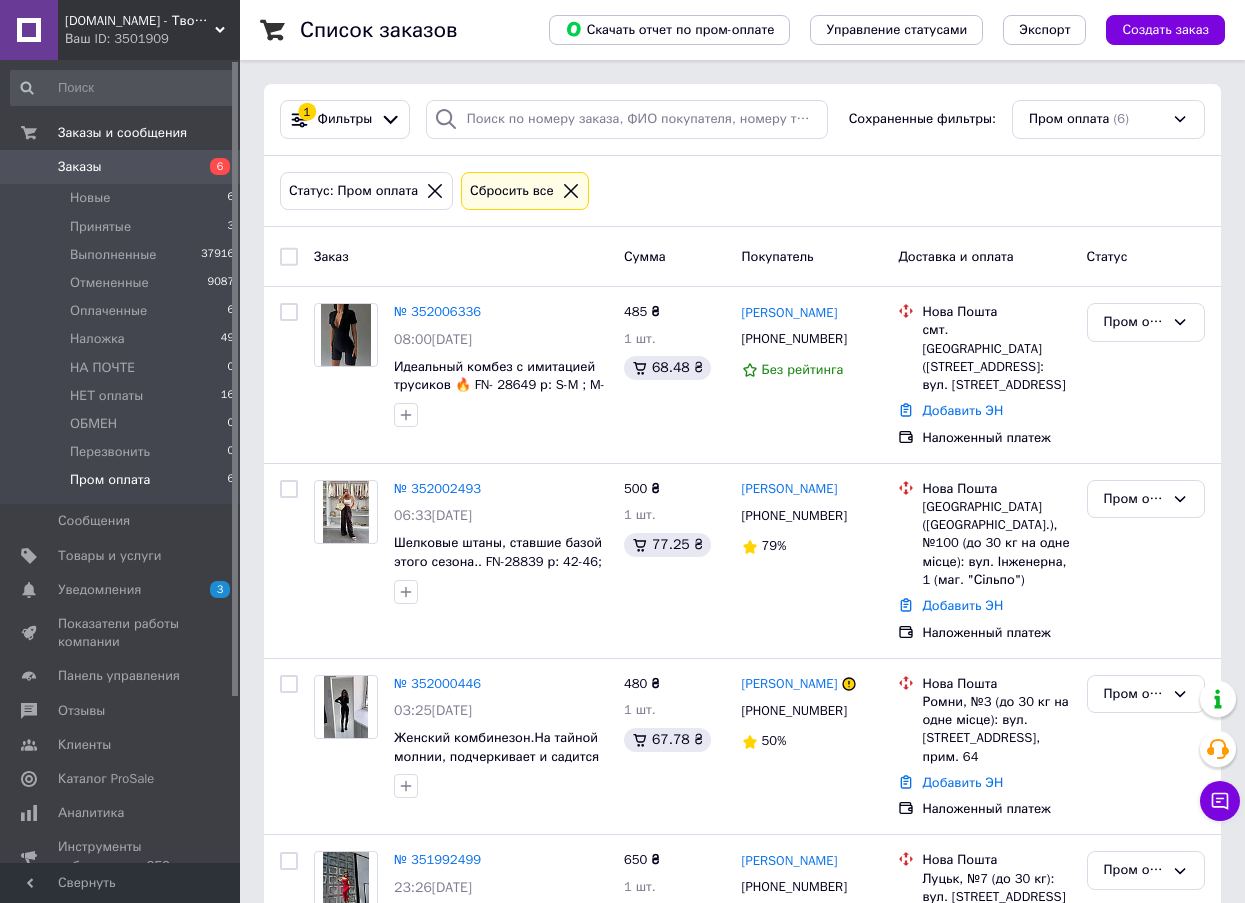 click on "Пром оплата 6" at bounding box center [123, 485] 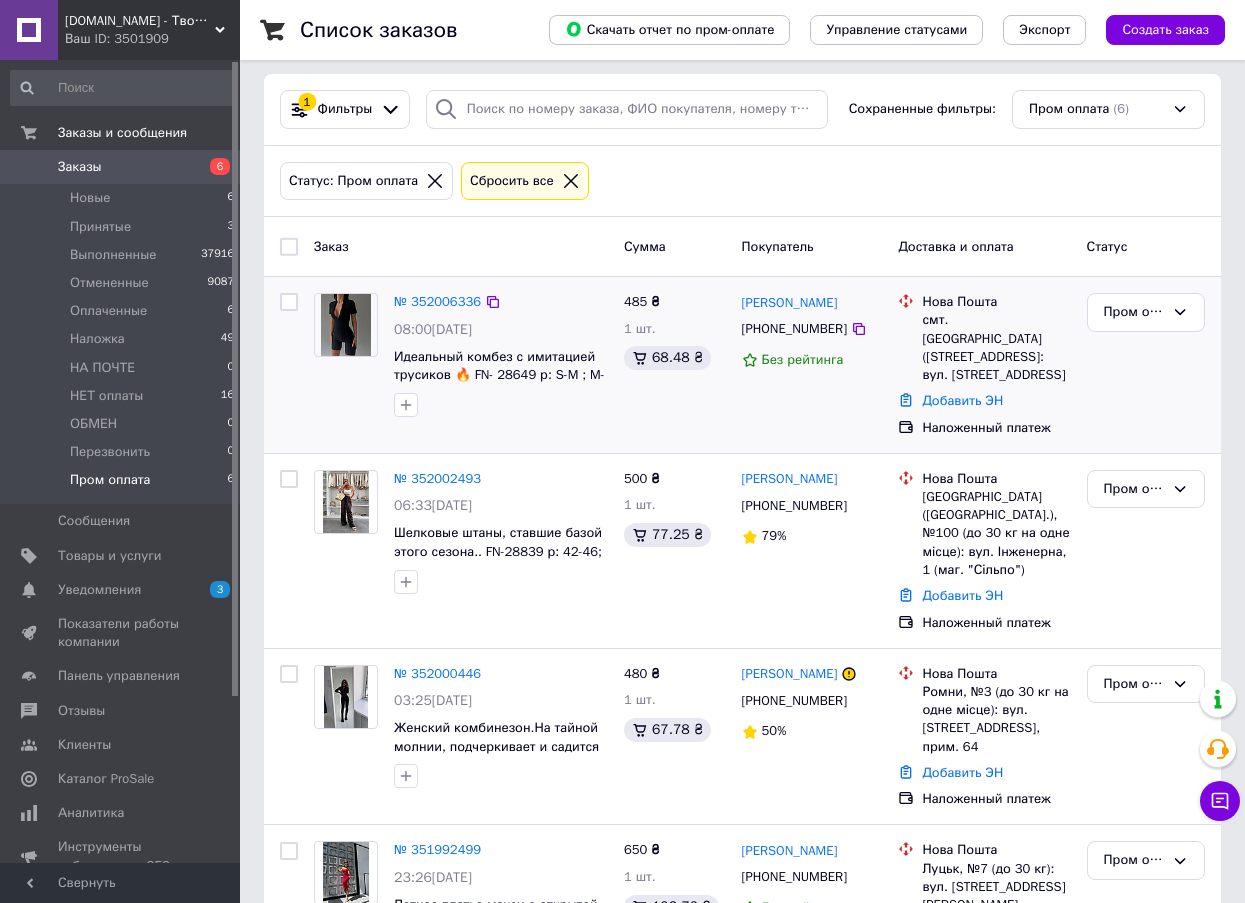 scroll, scrollTop: 0, scrollLeft: 0, axis: both 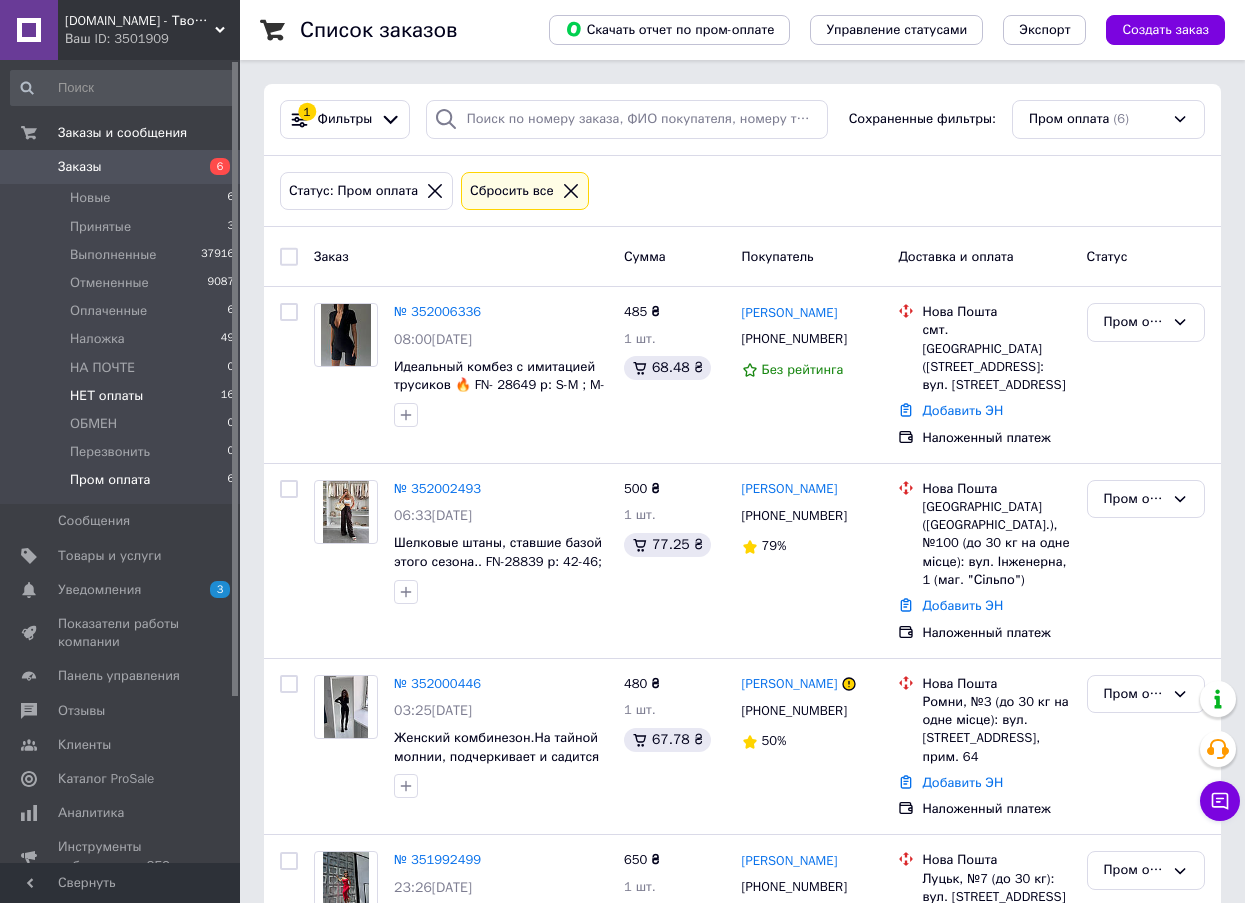 click on "НЕТ оплаты 16" at bounding box center (123, 396) 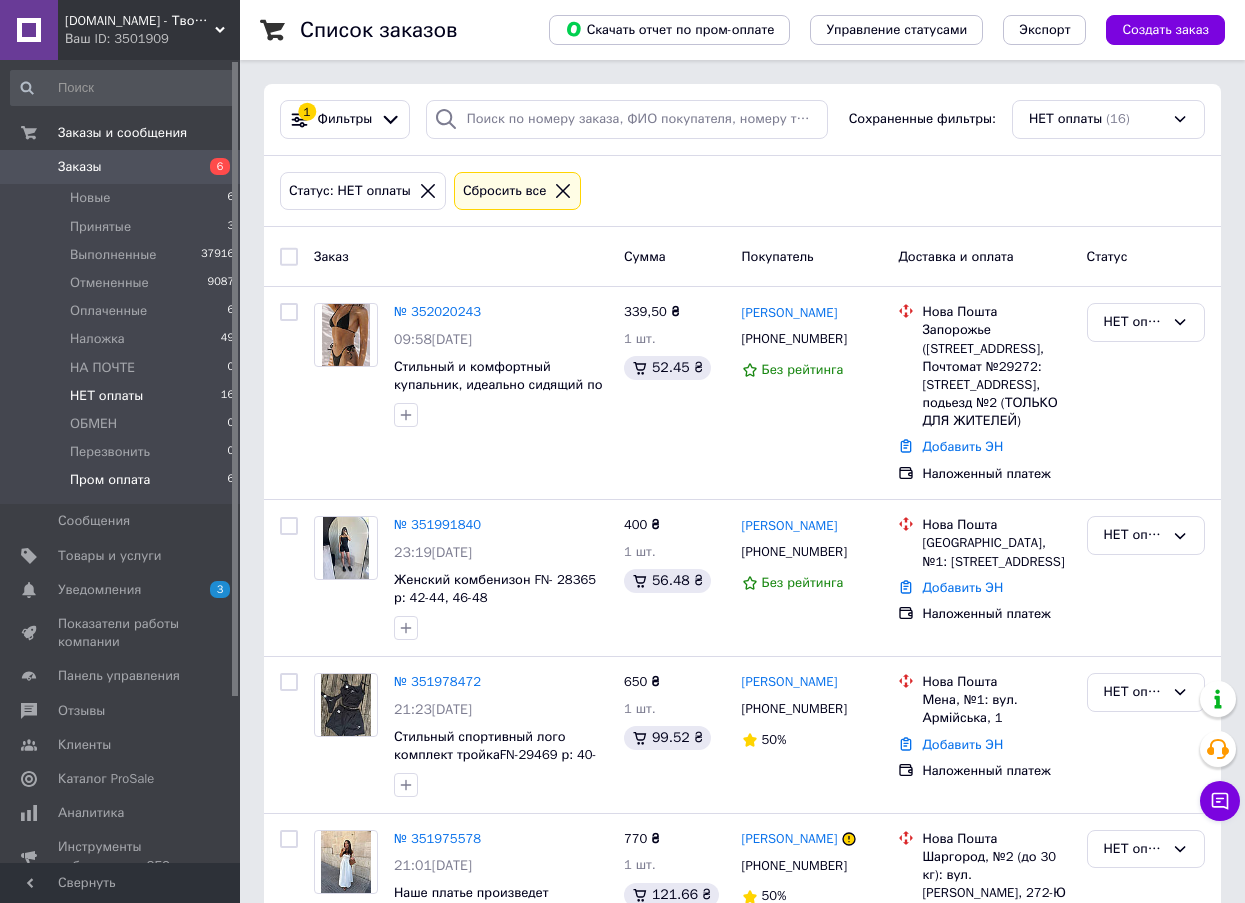 click on "Пром оплата 6" at bounding box center (123, 485) 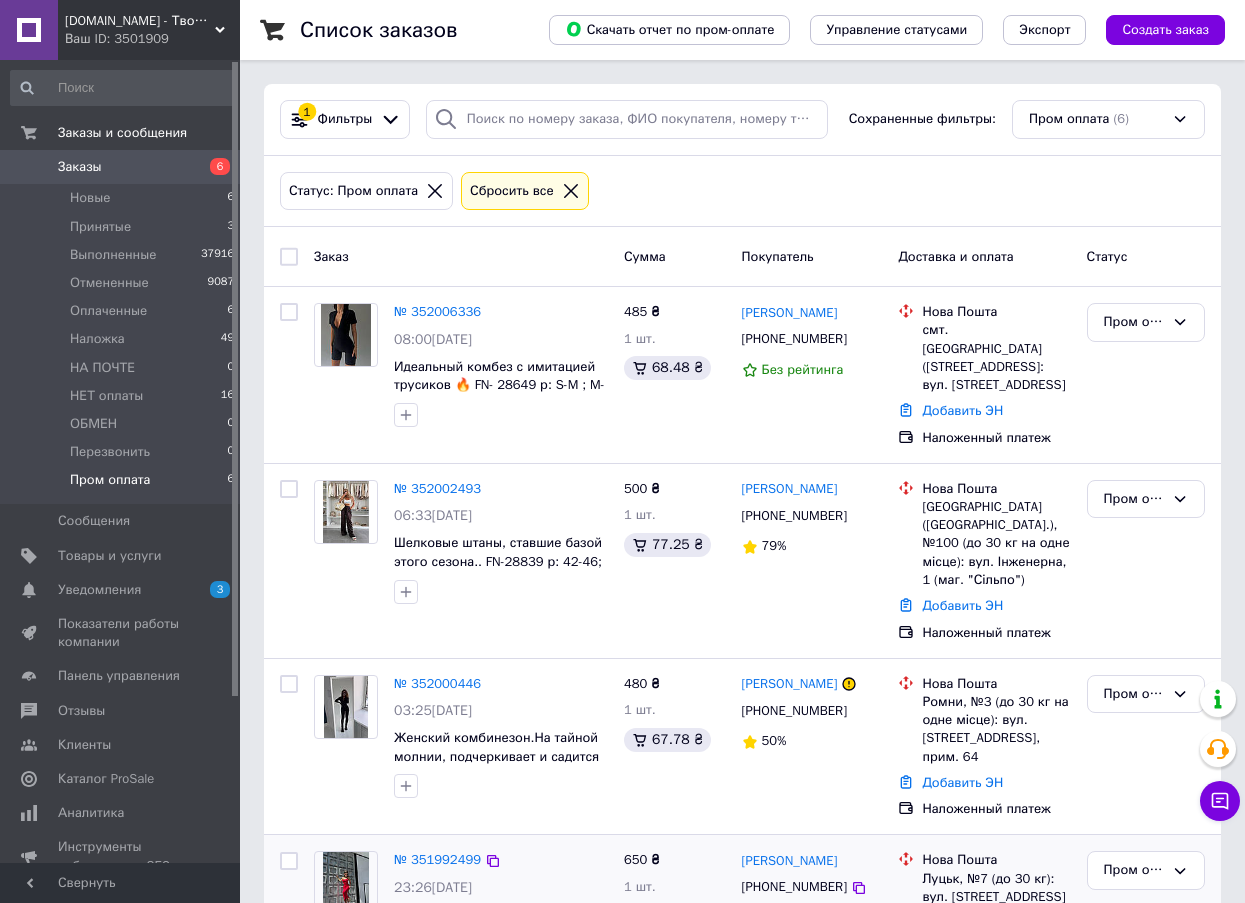 scroll, scrollTop: 409, scrollLeft: 0, axis: vertical 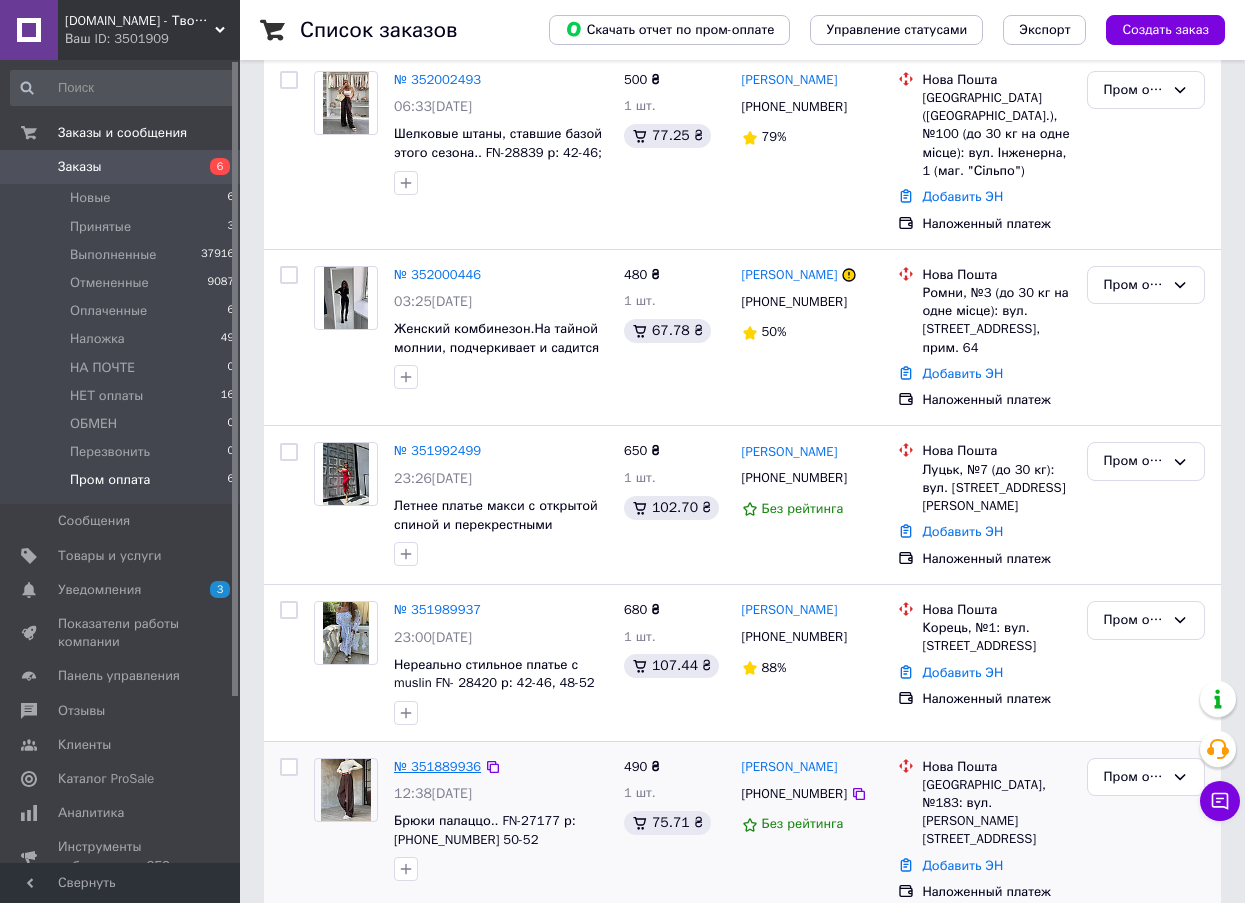 click on "№ 351889936" at bounding box center (437, 766) 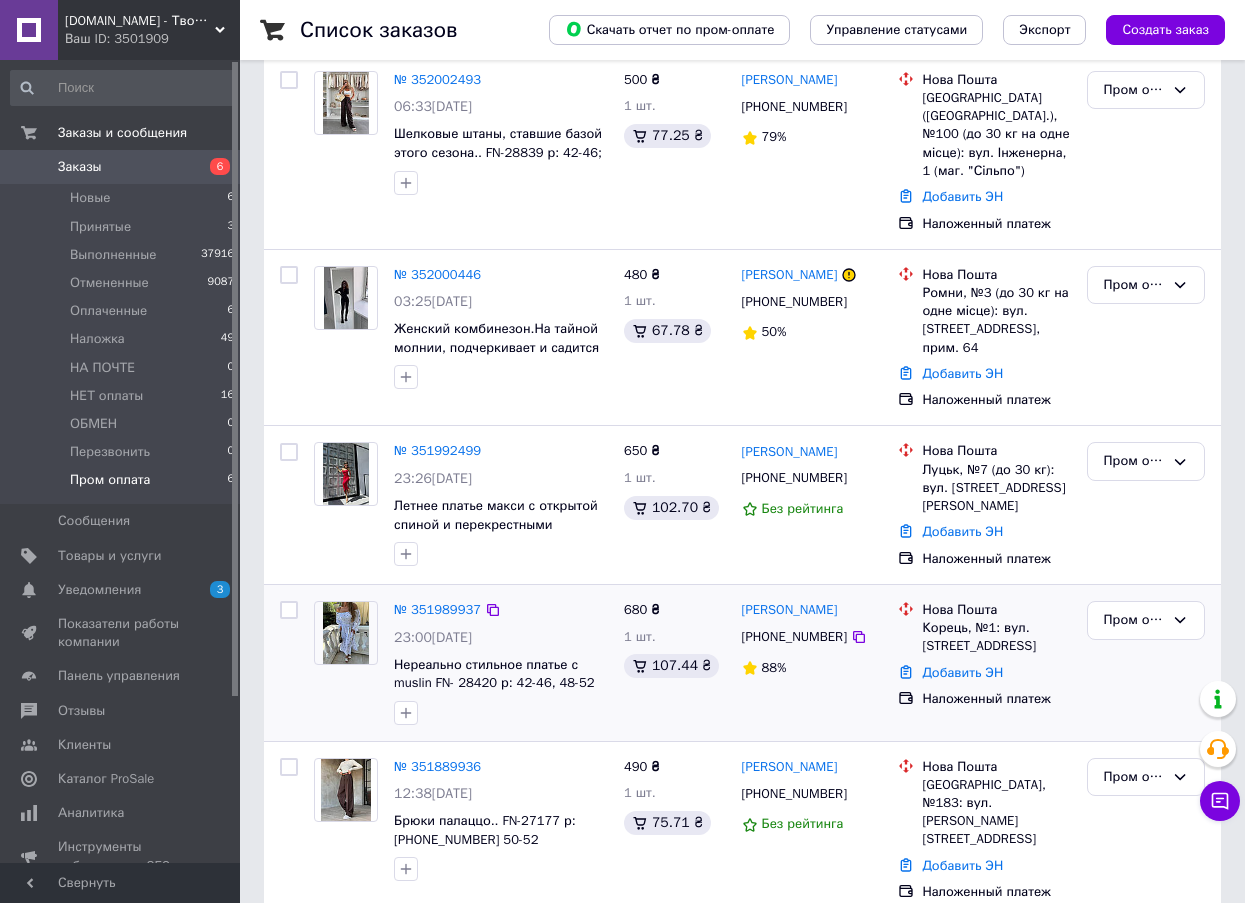 click on "№ 351989937" at bounding box center (437, 610) 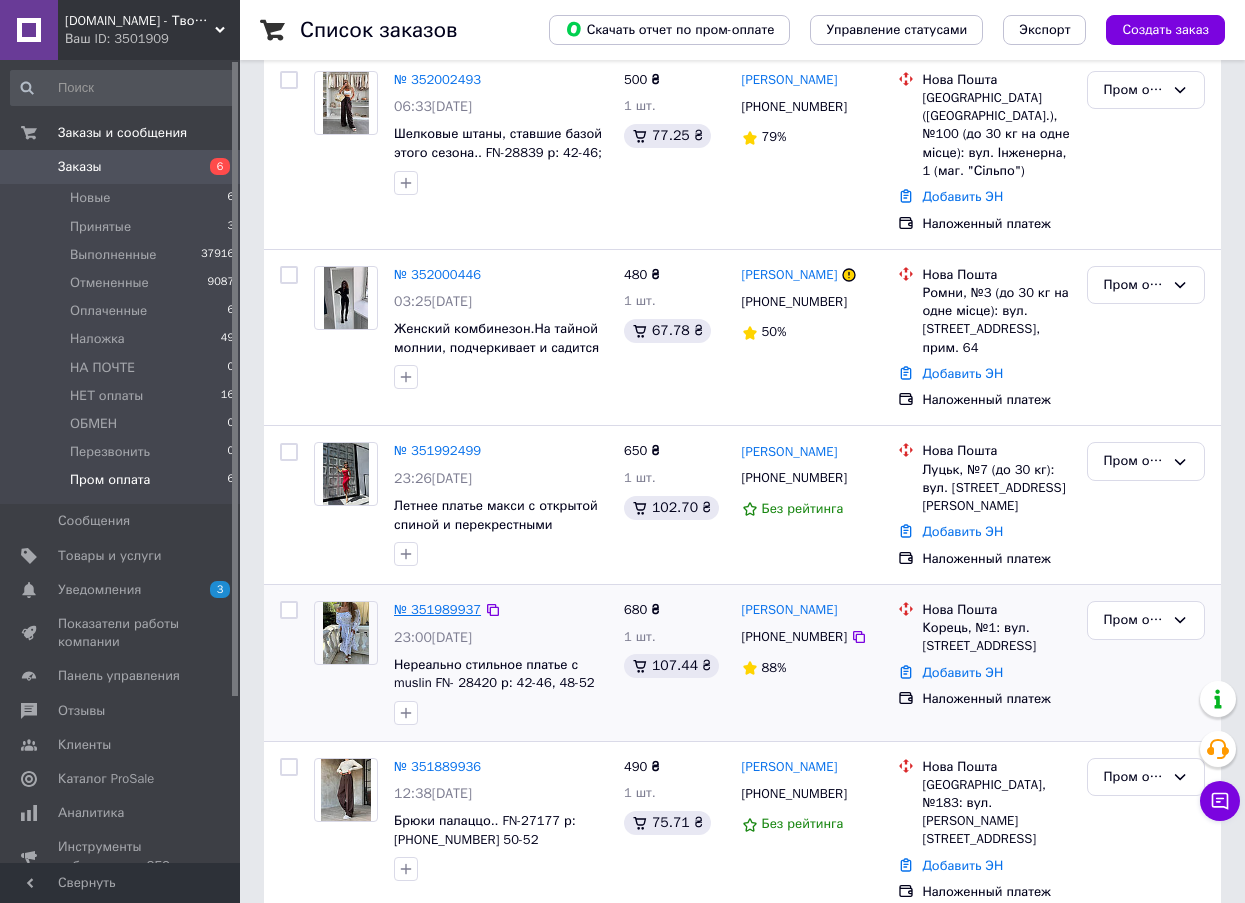 click on "№ 351989937" at bounding box center [437, 609] 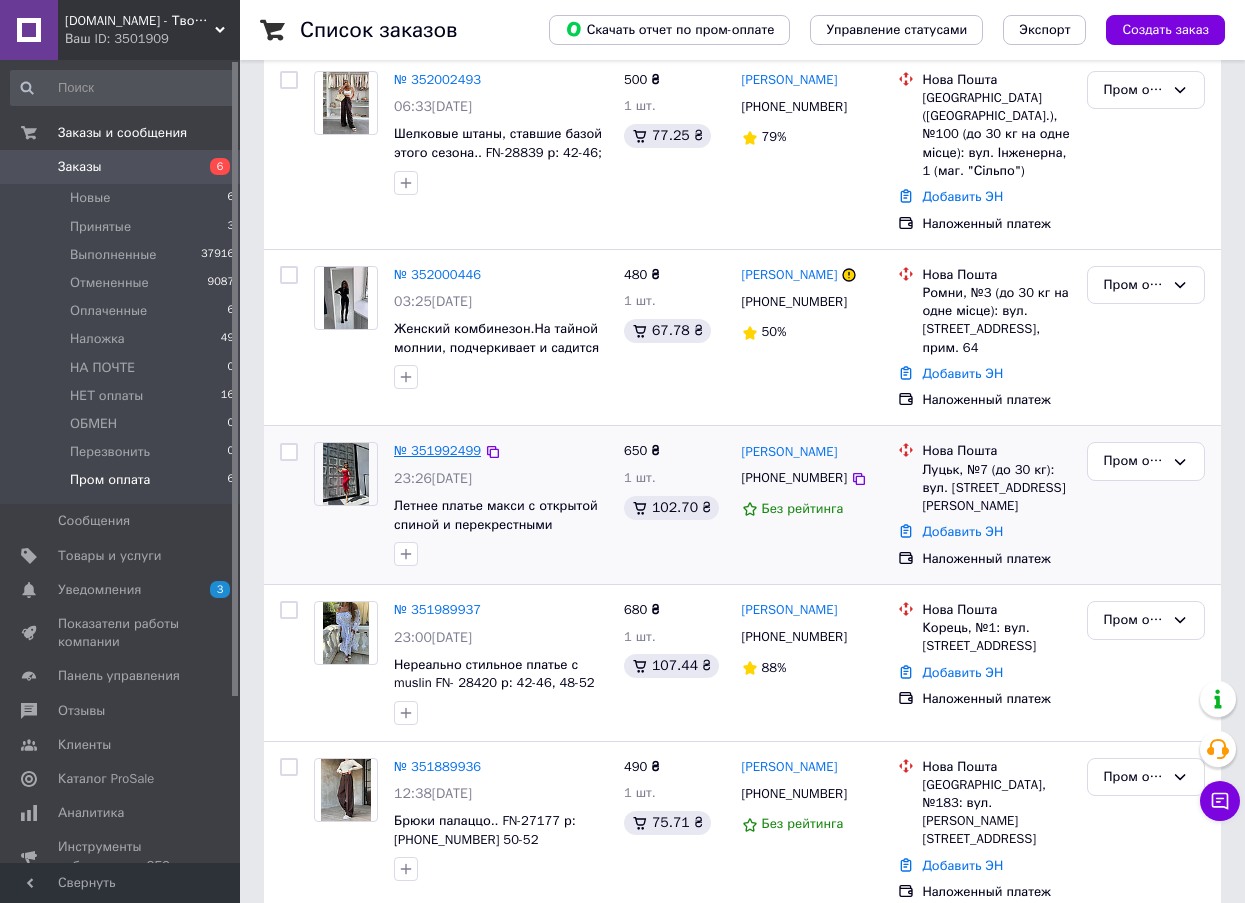 click on "№ 351992499" at bounding box center [437, 450] 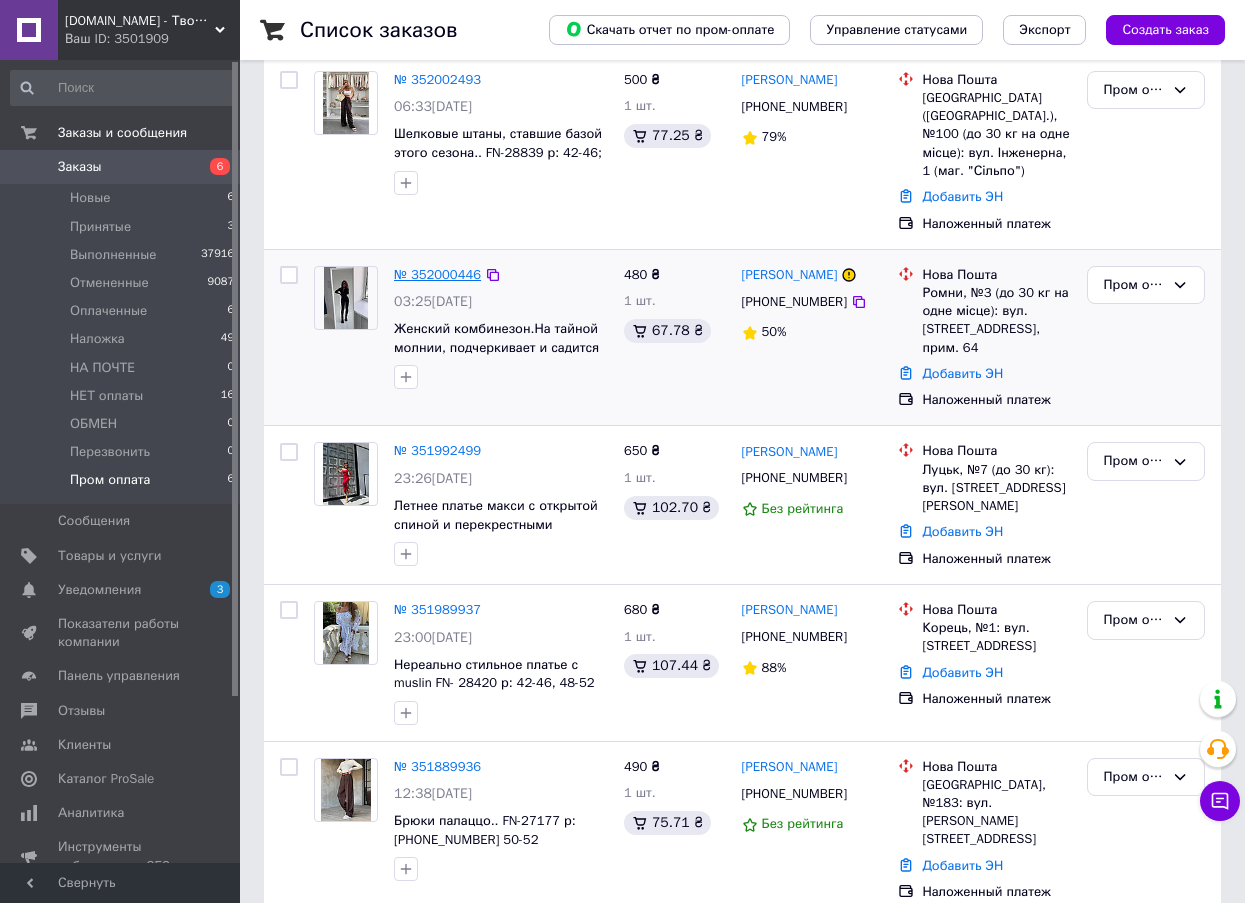 click on "№ 352000446" at bounding box center (437, 274) 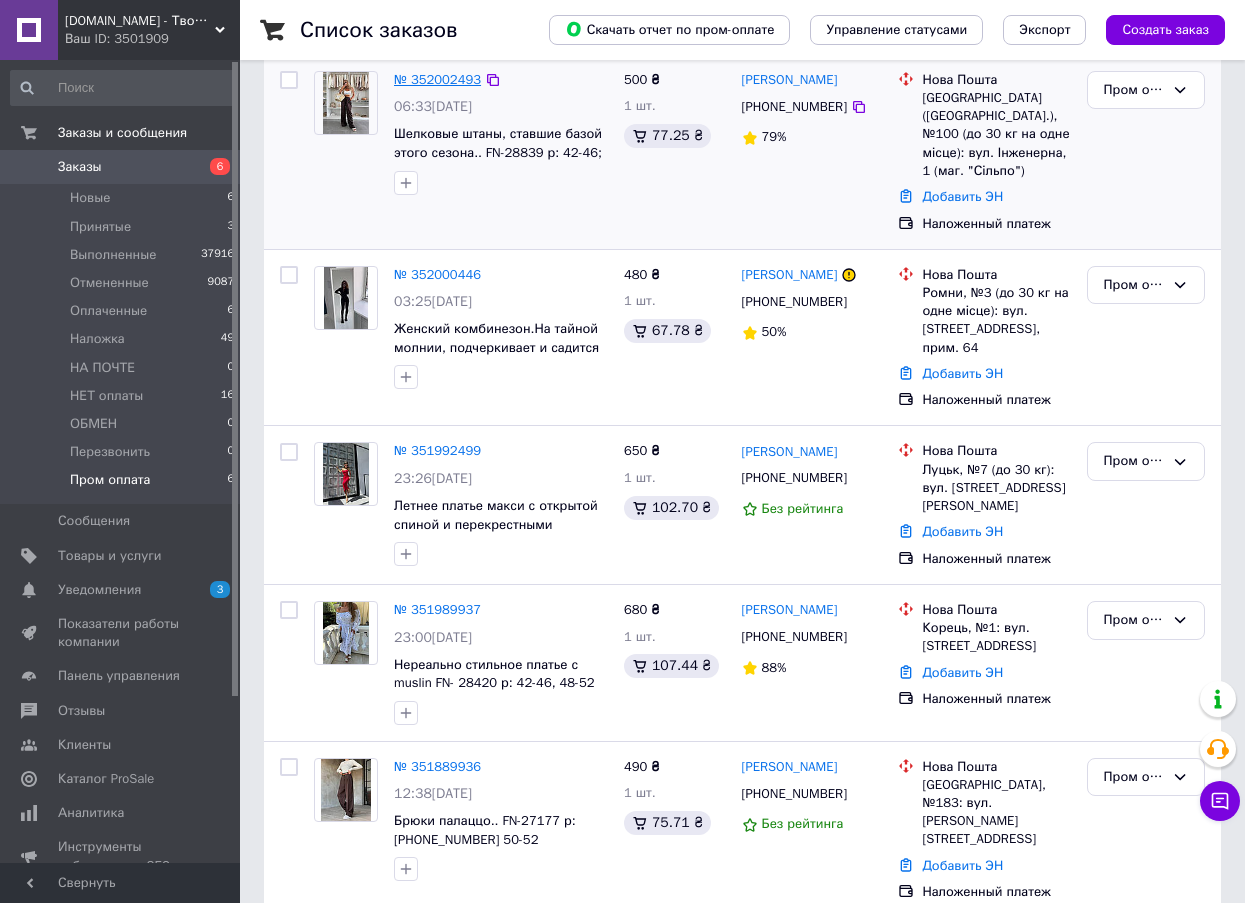 click on "№ 352002493" at bounding box center [437, 79] 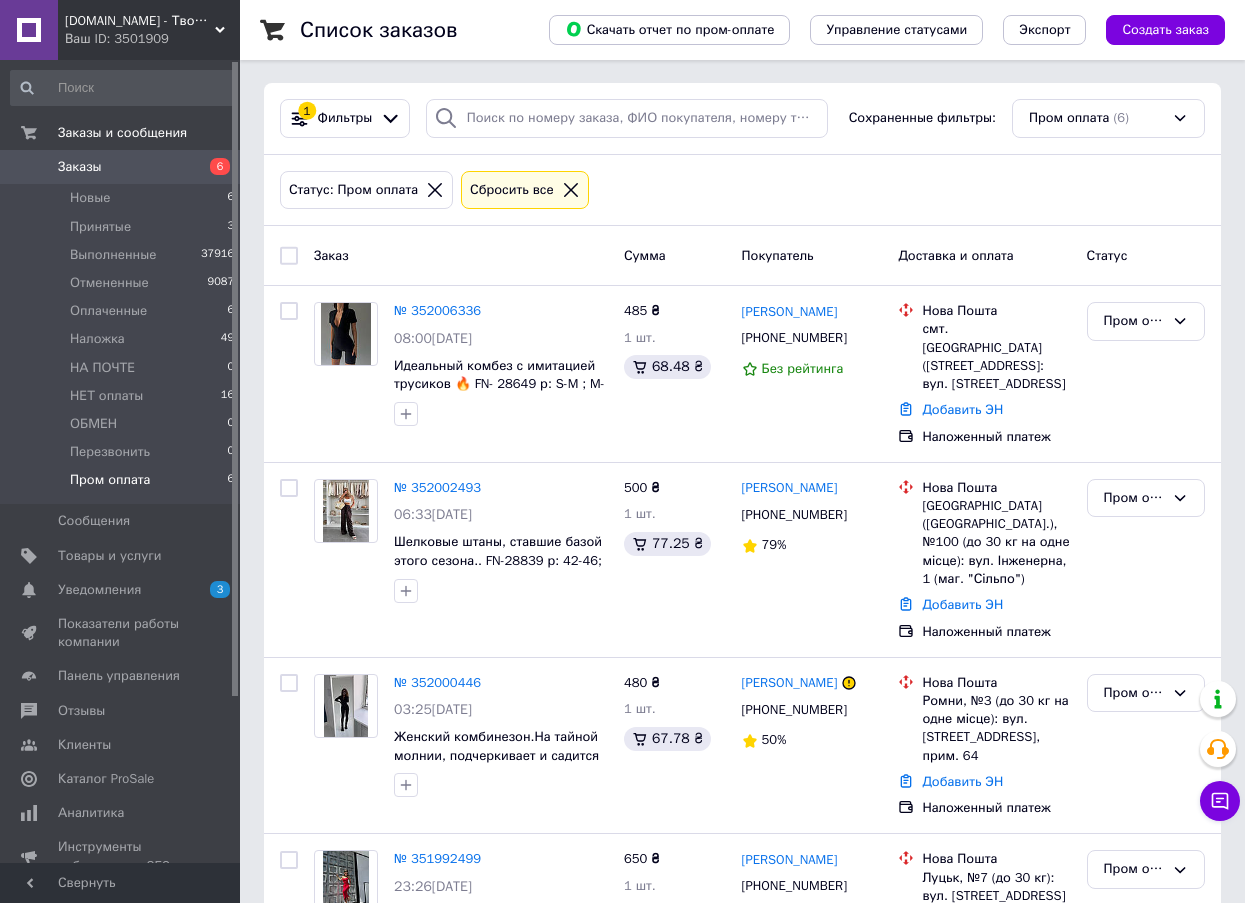 scroll, scrollTop: 0, scrollLeft: 0, axis: both 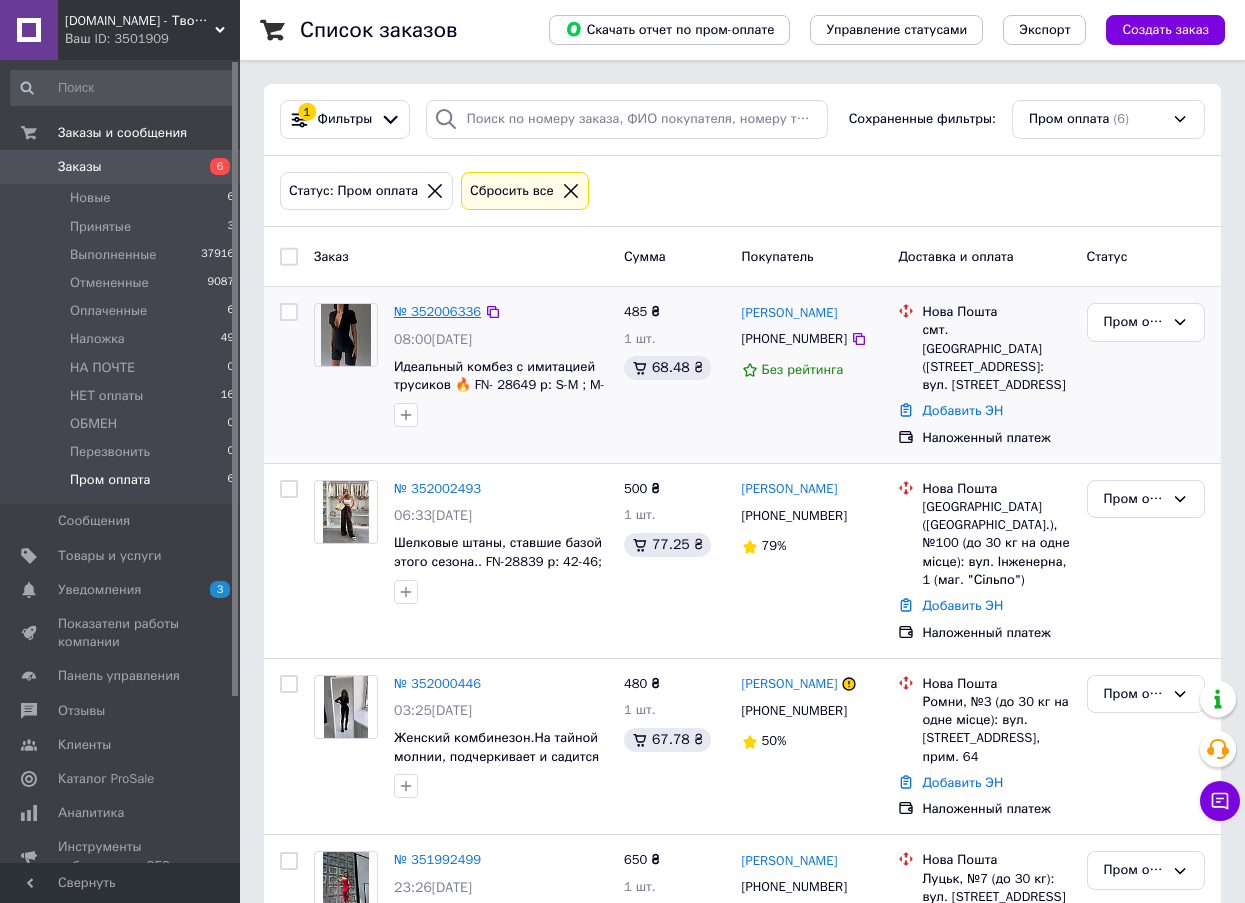 click on "№ 352006336" at bounding box center [437, 311] 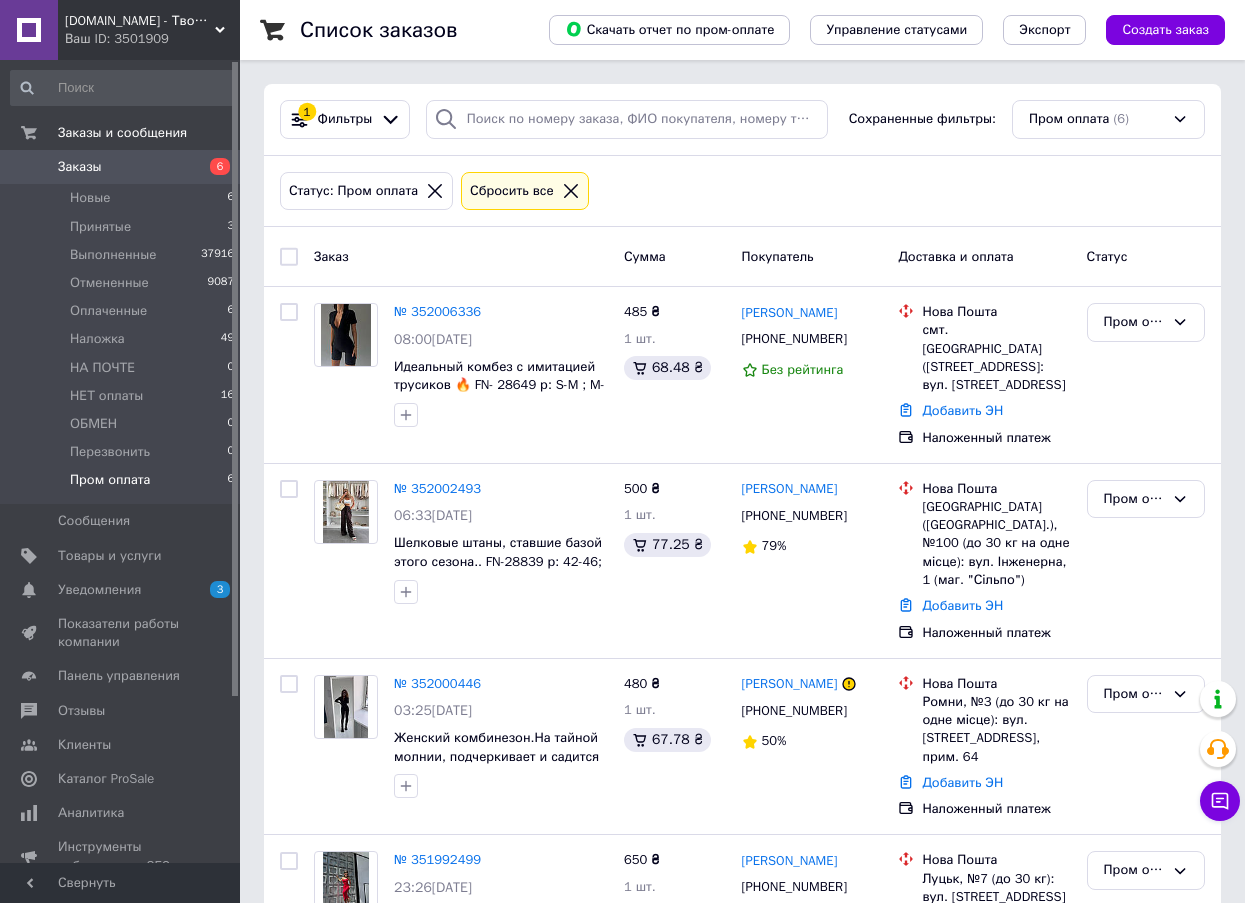 click 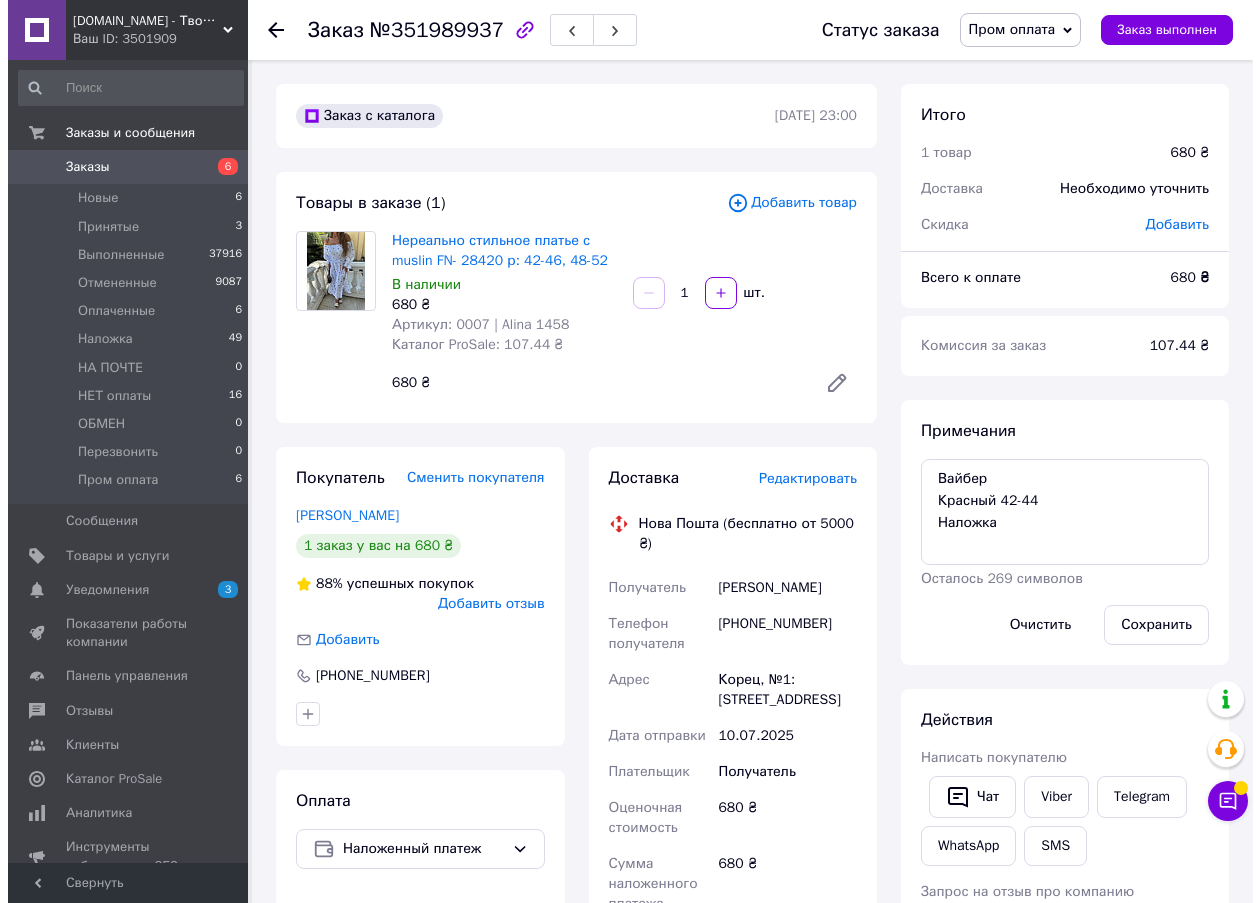 scroll, scrollTop: 0, scrollLeft: 0, axis: both 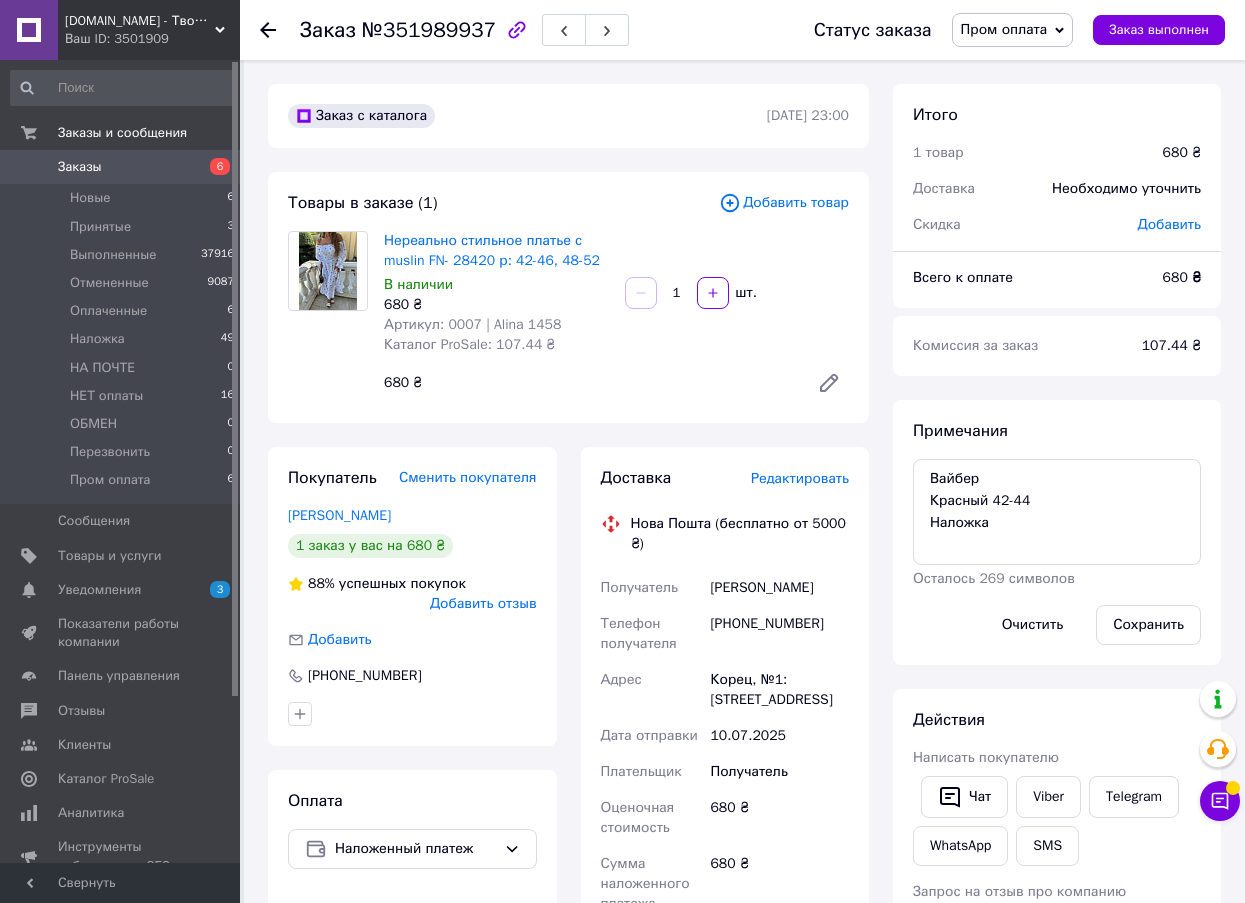 click on "Редактировать" at bounding box center (800, 478) 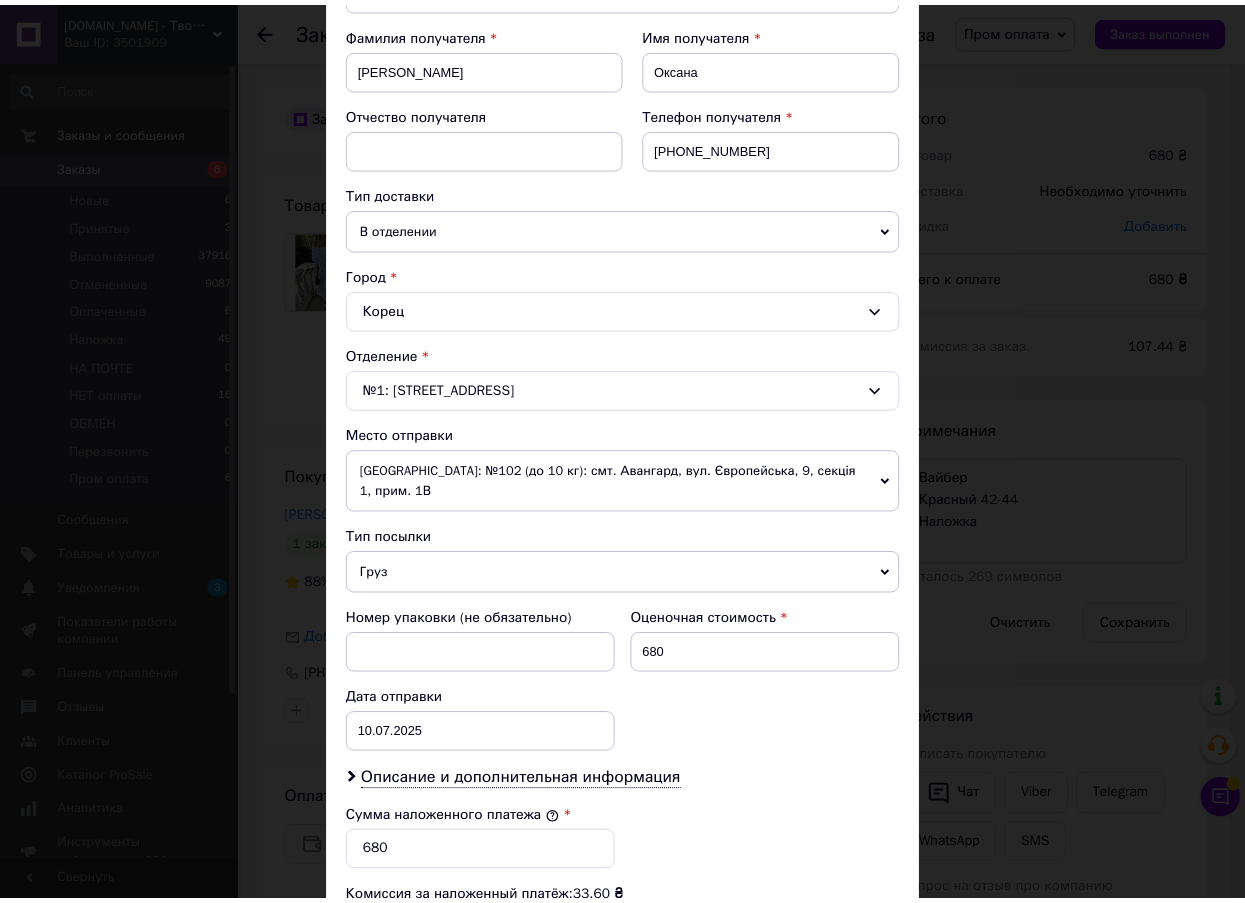 scroll, scrollTop: 623, scrollLeft: 0, axis: vertical 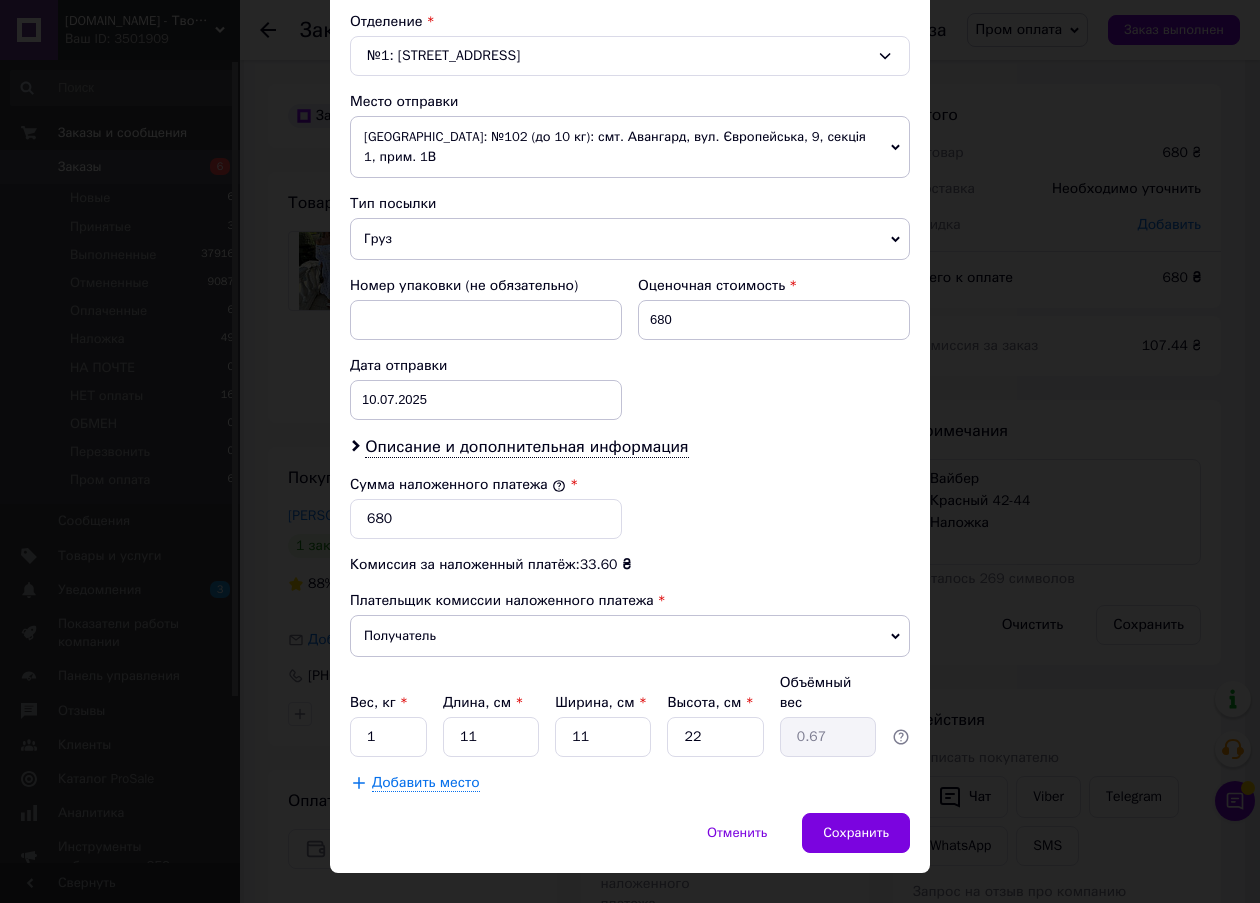 click on "× Редактирование доставки Способ доставки Нова Пошта (бесплатно от 5000 ₴) Плательщик Получатель Отправитель Фамилия получателя Савчук Имя получателя Оксана Отчество получателя Телефон получателя +380688685895 Тип доставки В отделении Курьером В почтомате Город Корец Отделение №1: ул. Киевская, 61/1 Место отправки Одеса: №102 (до 10 кг): смт. Авангард, вул. Європейська, 9, секція 1, прим. 1В Нет совпадений. Попробуйте изменить условия поиска Добавить еще место отправки Тип посылки Груз Документы Номер упаковки (не обязательно) Оценочная стоимость 680 Дата отправки < 2025 >" at bounding box center (630, 451) 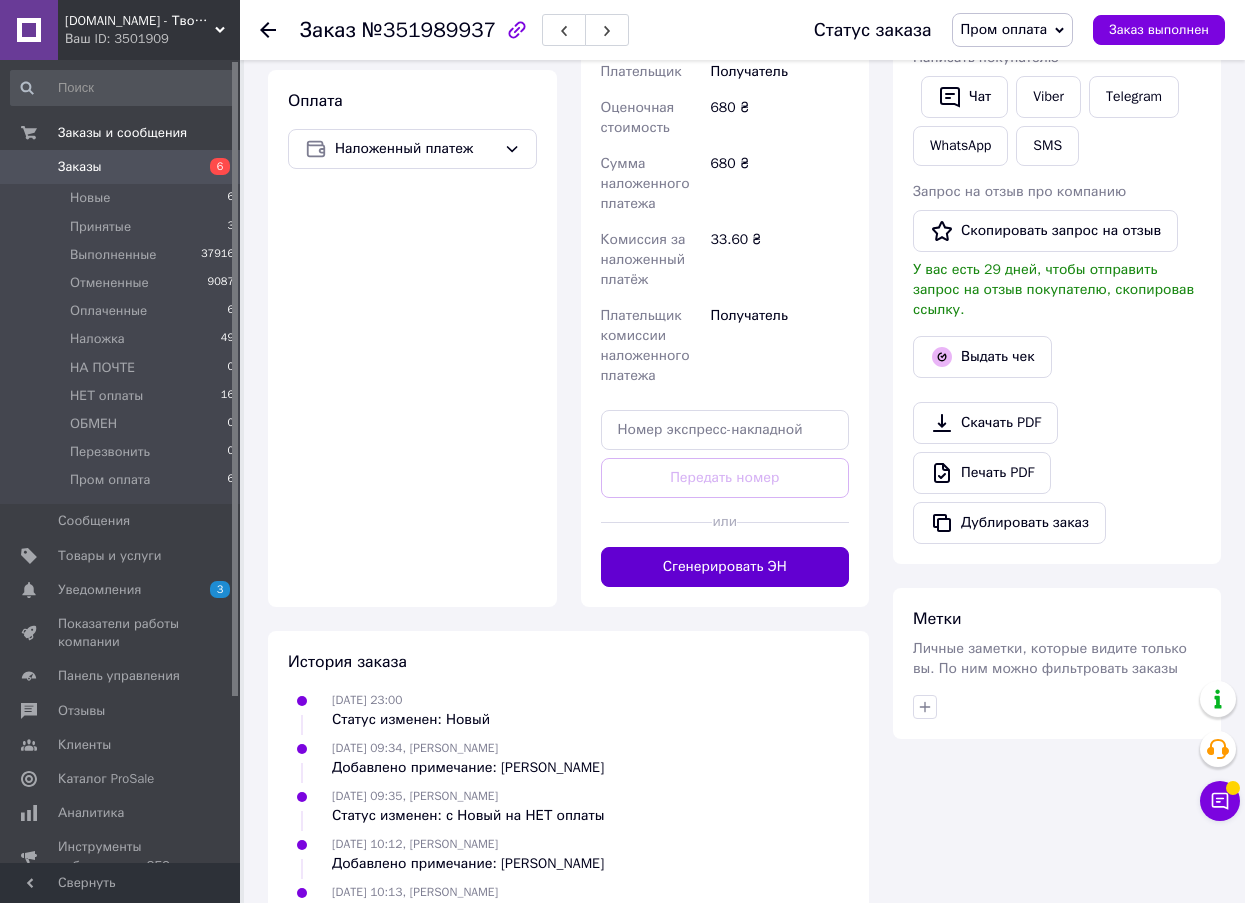 click on "Сгенерировать ЭН" at bounding box center (725, 567) 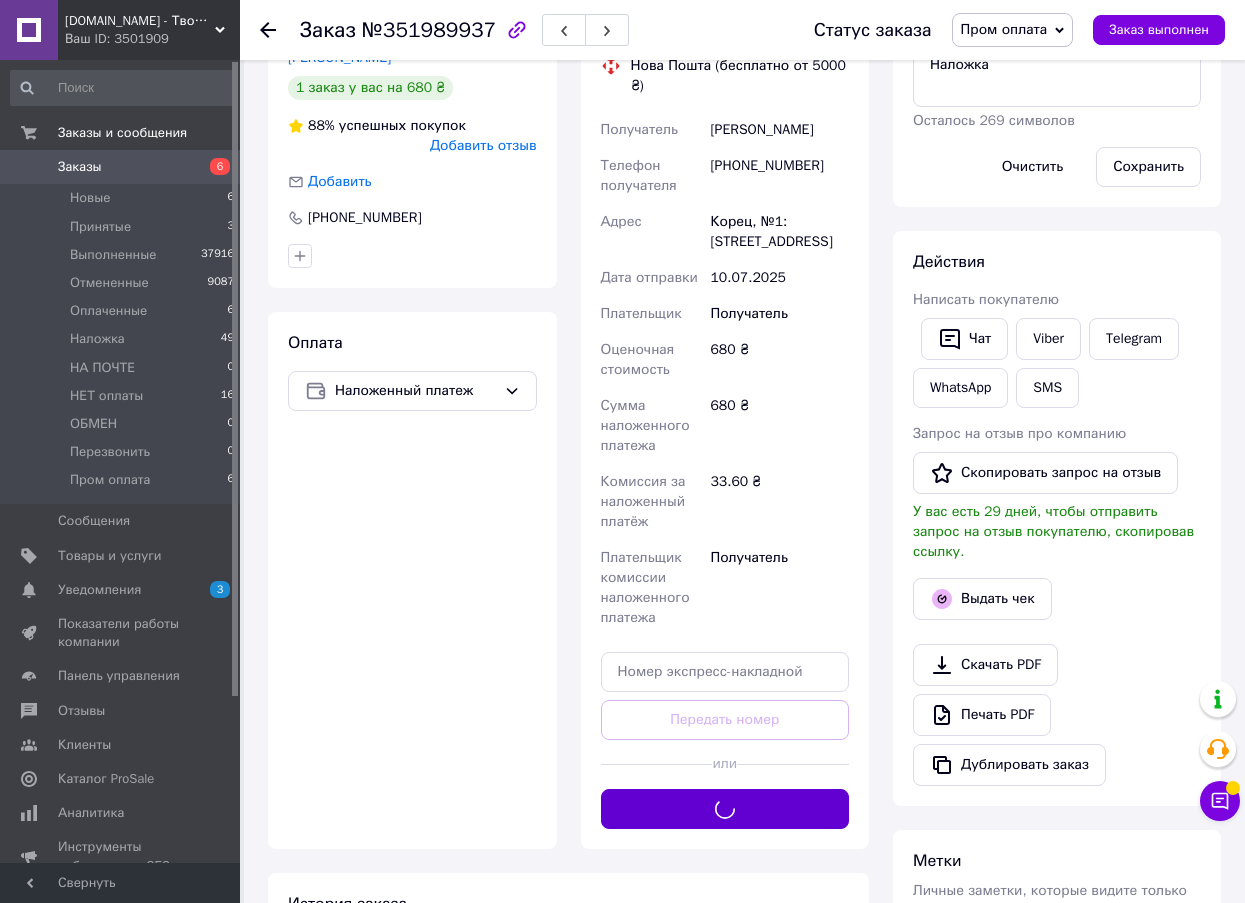 scroll, scrollTop: 0, scrollLeft: 0, axis: both 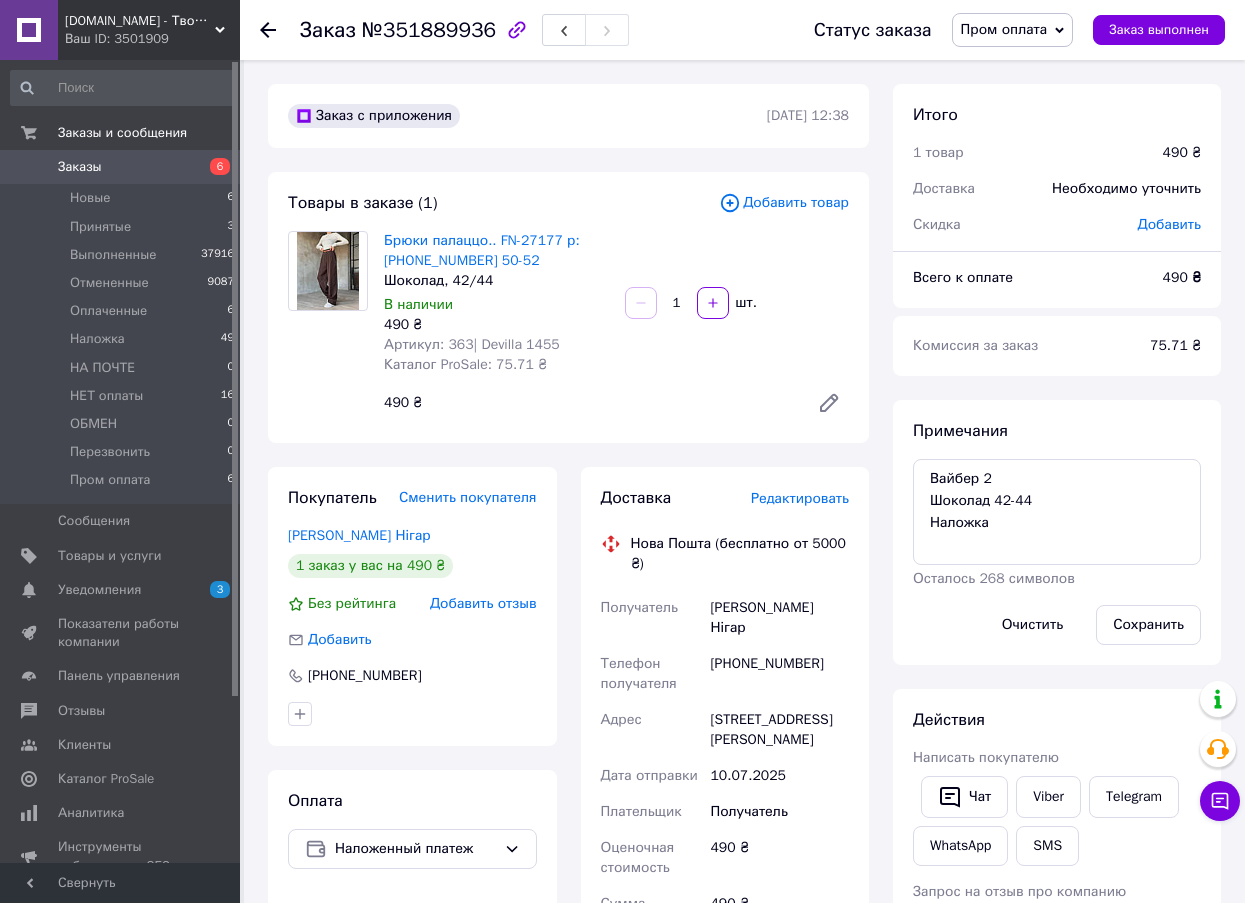 click on "Редактировать" at bounding box center (800, 498) 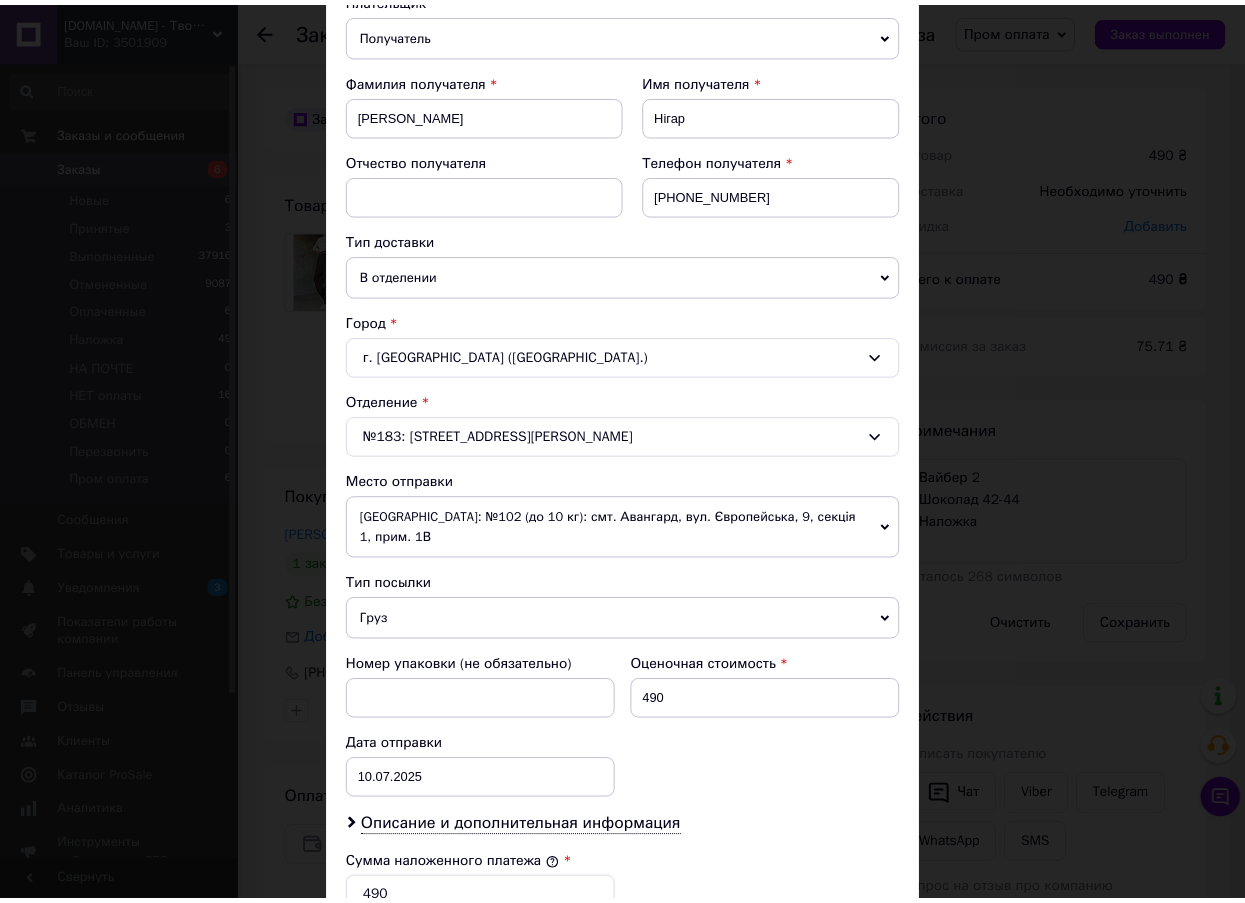 scroll, scrollTop: 623, scrollLeft: 0, axis: vertical 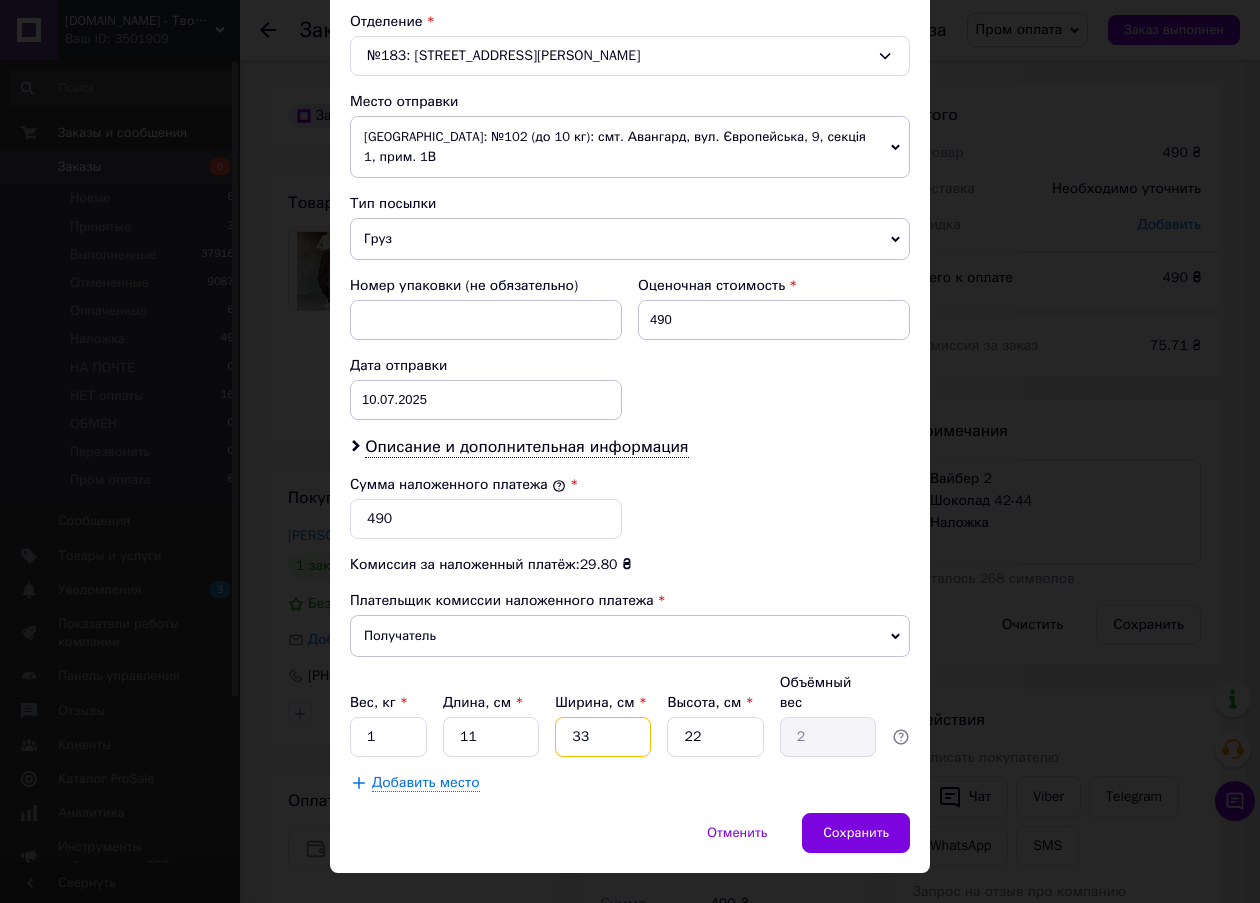 drag, startPoint x: 598, startPoint y: 688, endPoint x: 564, endPoint y: 685, distance: 34.132095 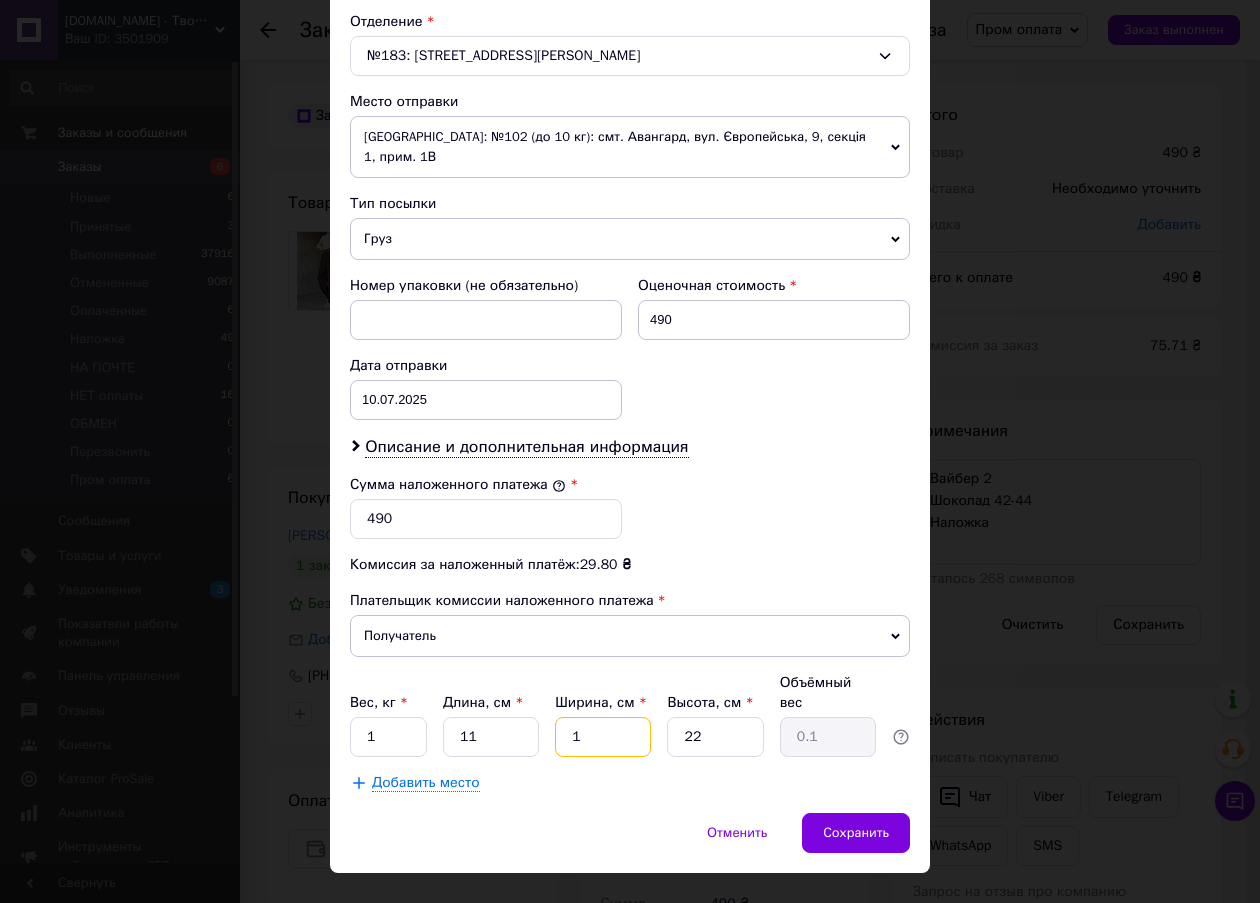 type on "11" 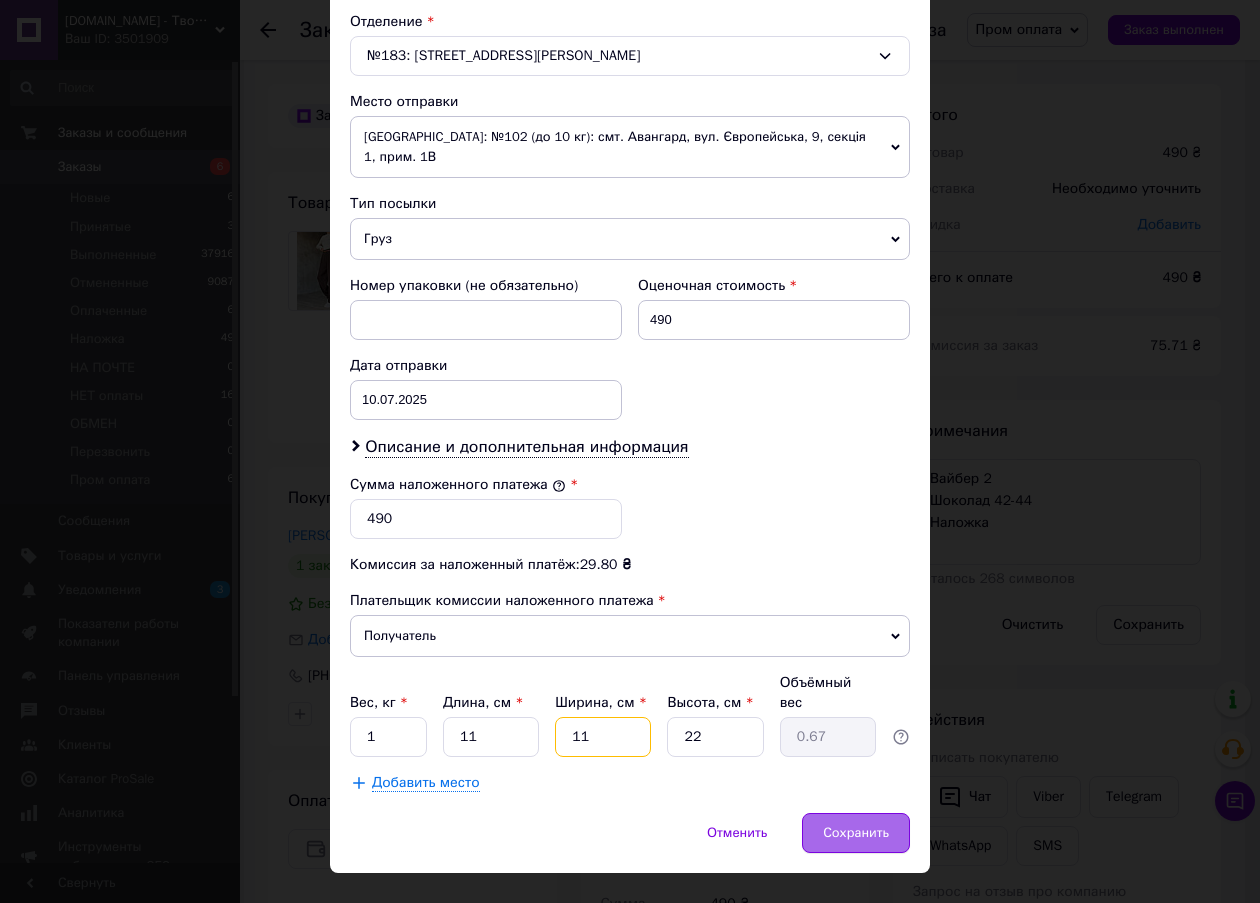 type on "11" 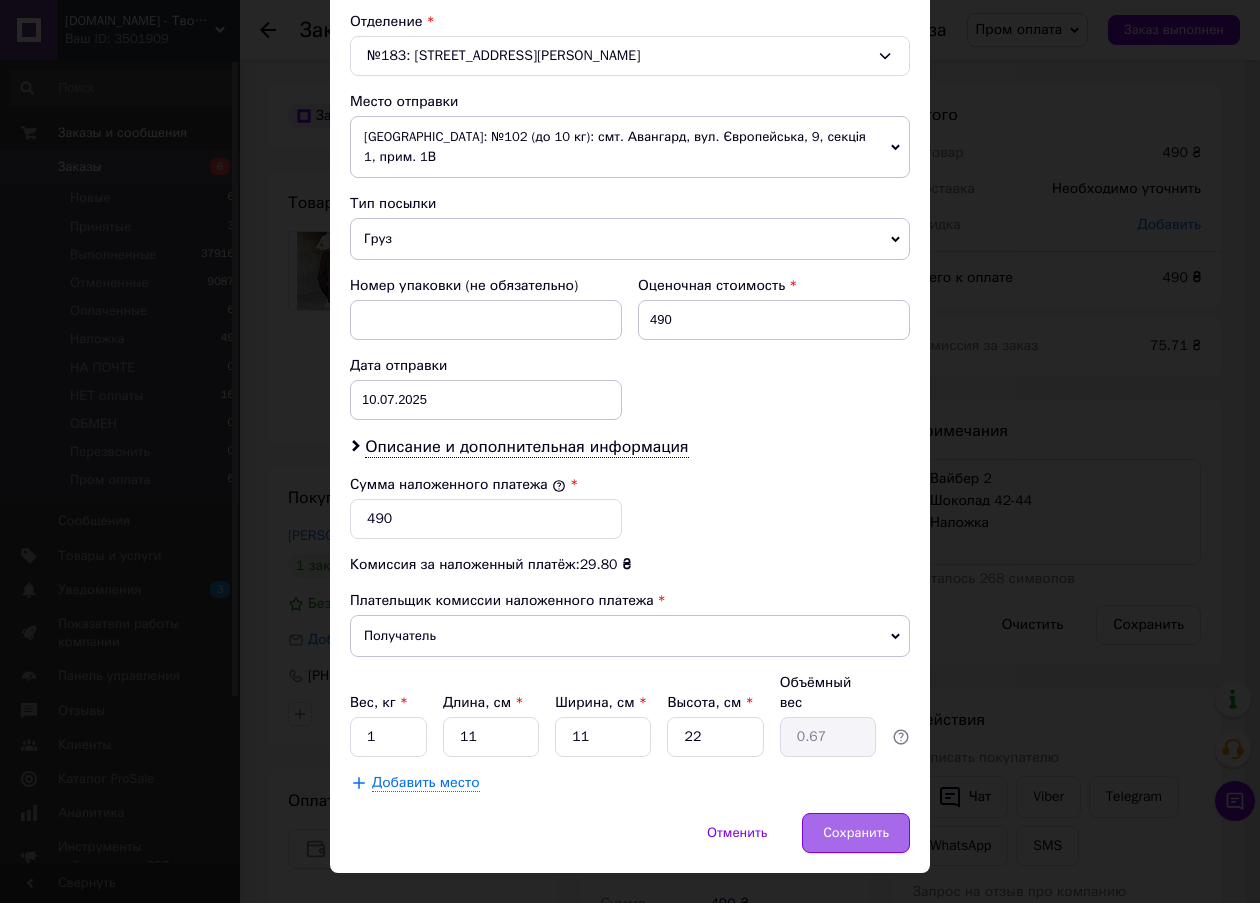 click on "Сохранить" at bounding box center (856, 833) 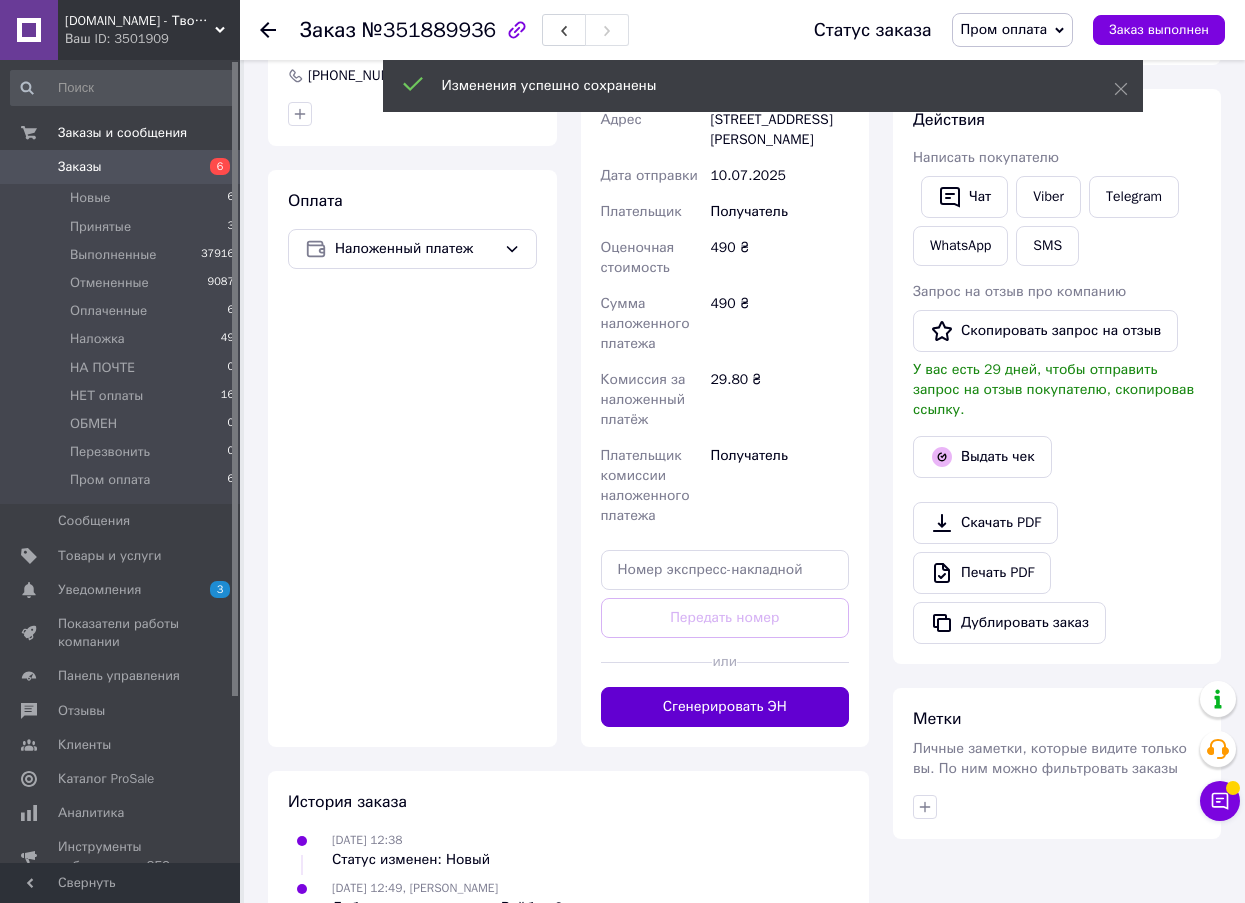 click on "Сгенерировать ЭН" at bounding box center (725, 707) 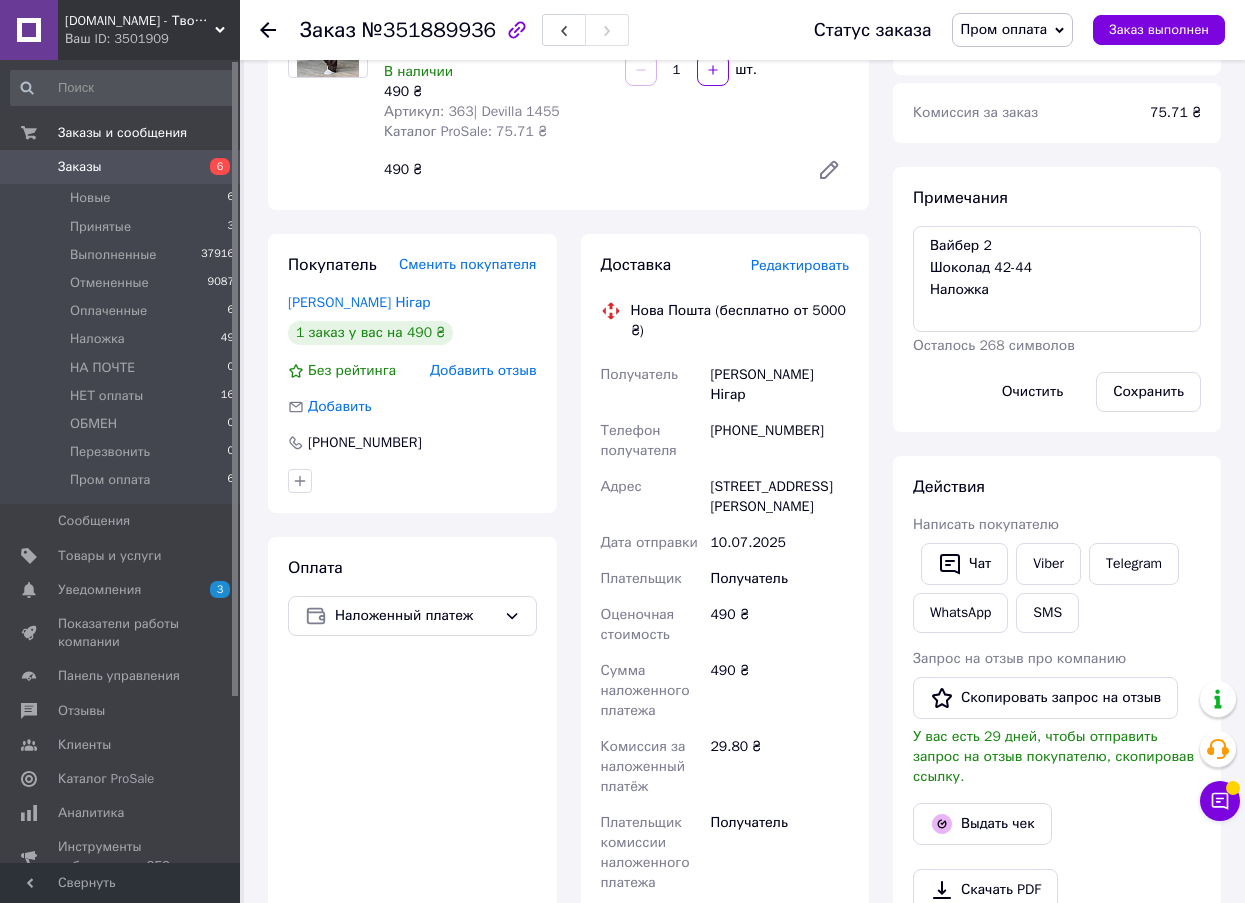 scroll, scrollTop: 0, scrollLeft: 0, axis: both 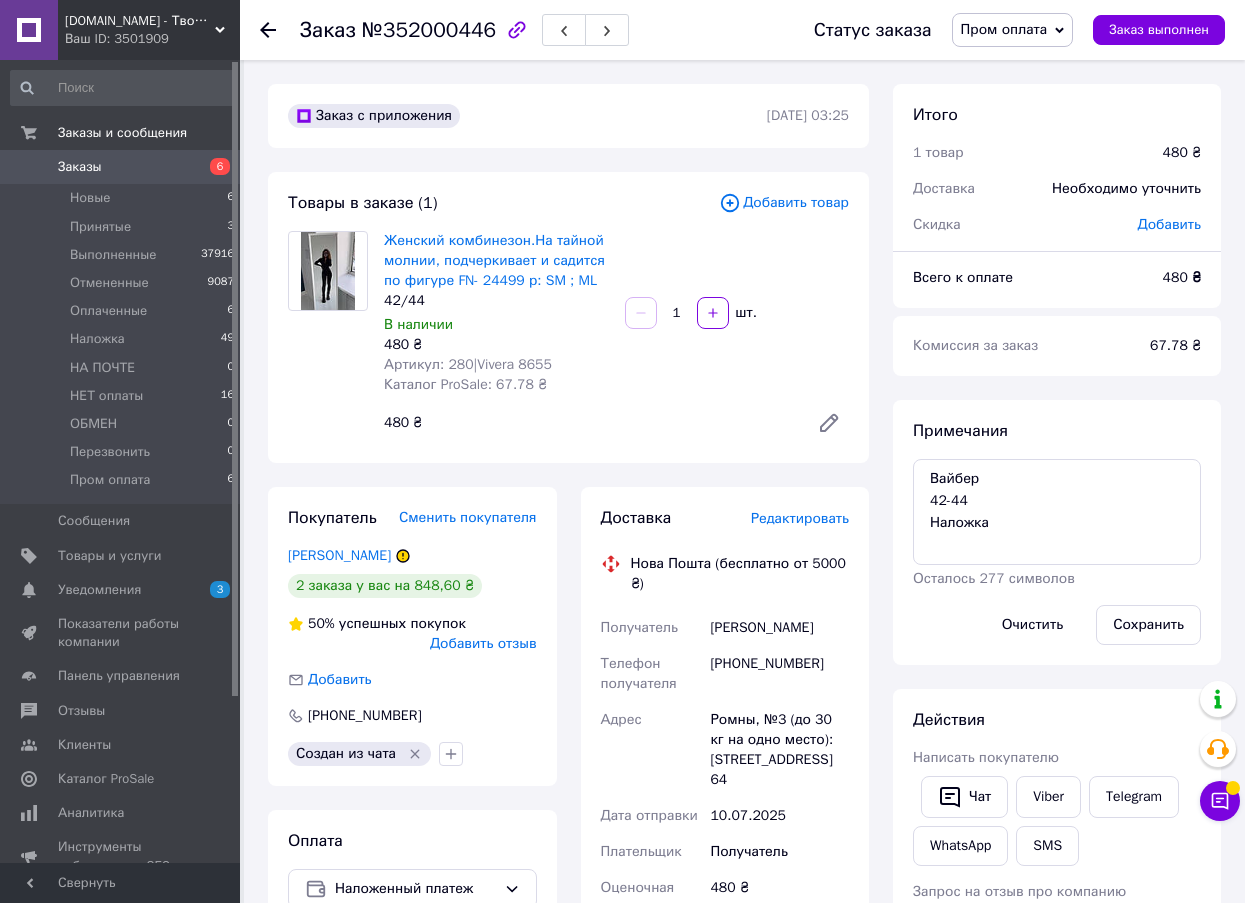 click on "Редактировать" at bounding box center [800, 518] 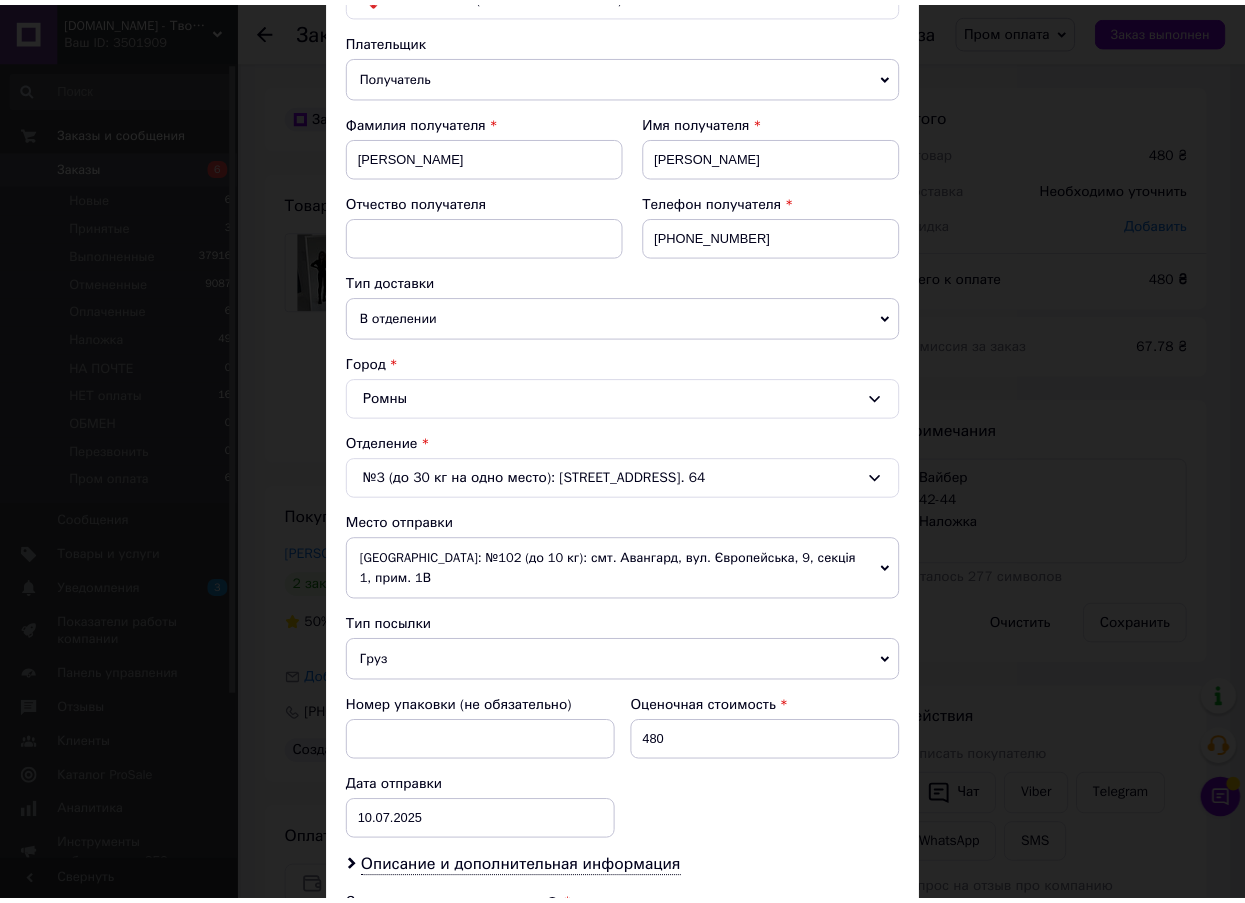 scroll, scrollTop: 623, scrollLeft: 0, axis: vertical 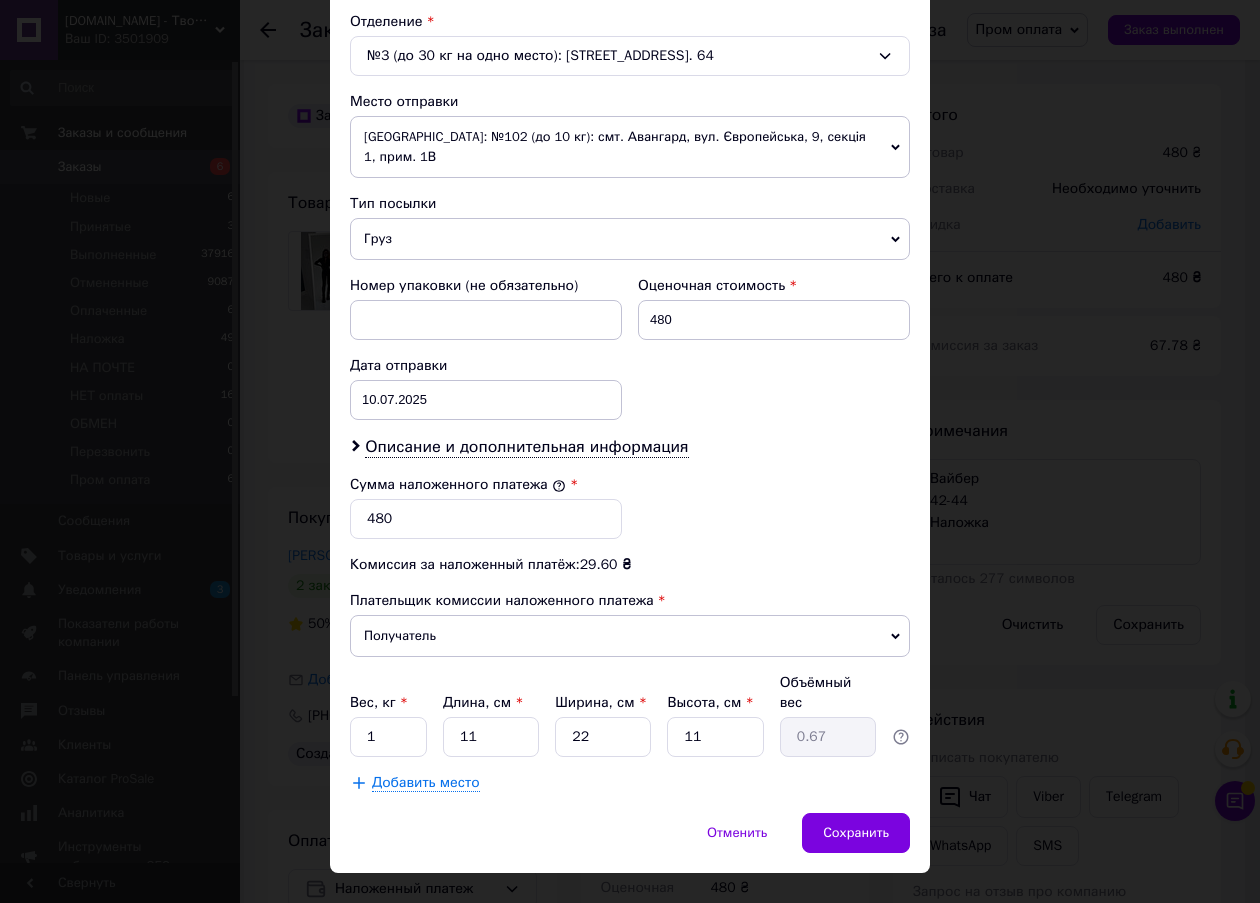 click on "× Редактирование доставки Способ доставки Нова Пошта (бесплатно от 5000 ₴) Плательщик Получатель Отправитель Фамилия получателя Дешко Имя получателя Илона Отчество получателя Телефон получателя +380962924856 Тип доставки В отделении Курьером В почтомате Город Ромны Отделение №3 (до 30 кг на одно место): ул. Рятувальників, 86, пом. 64 Место отправки Одеса: №102 (до 10 кг): смт. Авангард, вул. Європейська, 9, секція 1, прим. 1В Нет совпадений. Попробуйте изменить условия поиска Добавить еще место отправки Тип посылки Груз Документы Номер упаковки (не обязательно) 480 10.07.2025 < 2025" at bounding box center [630, 451] 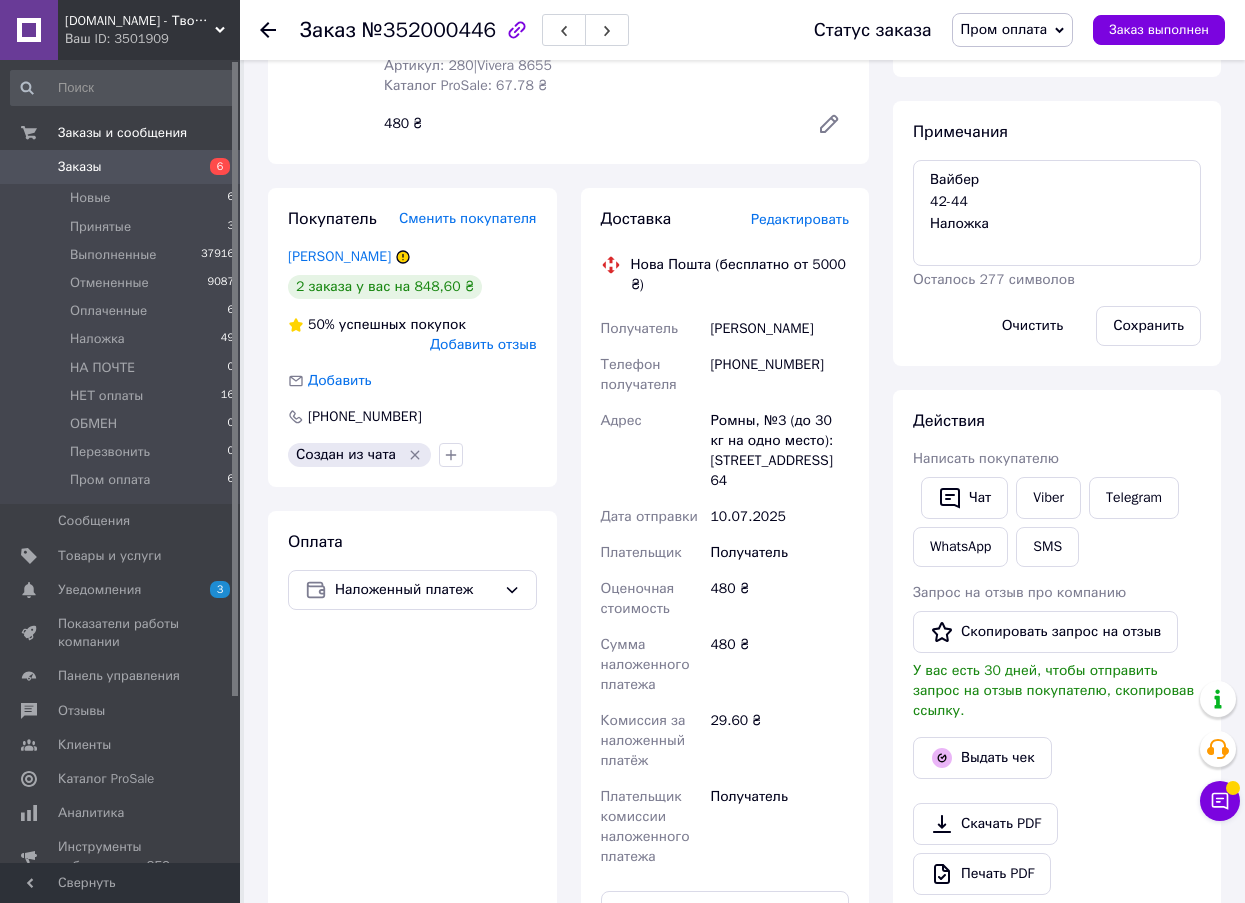 scroll, scrollTop: 700, scrollLeft: 0, axis: vertical 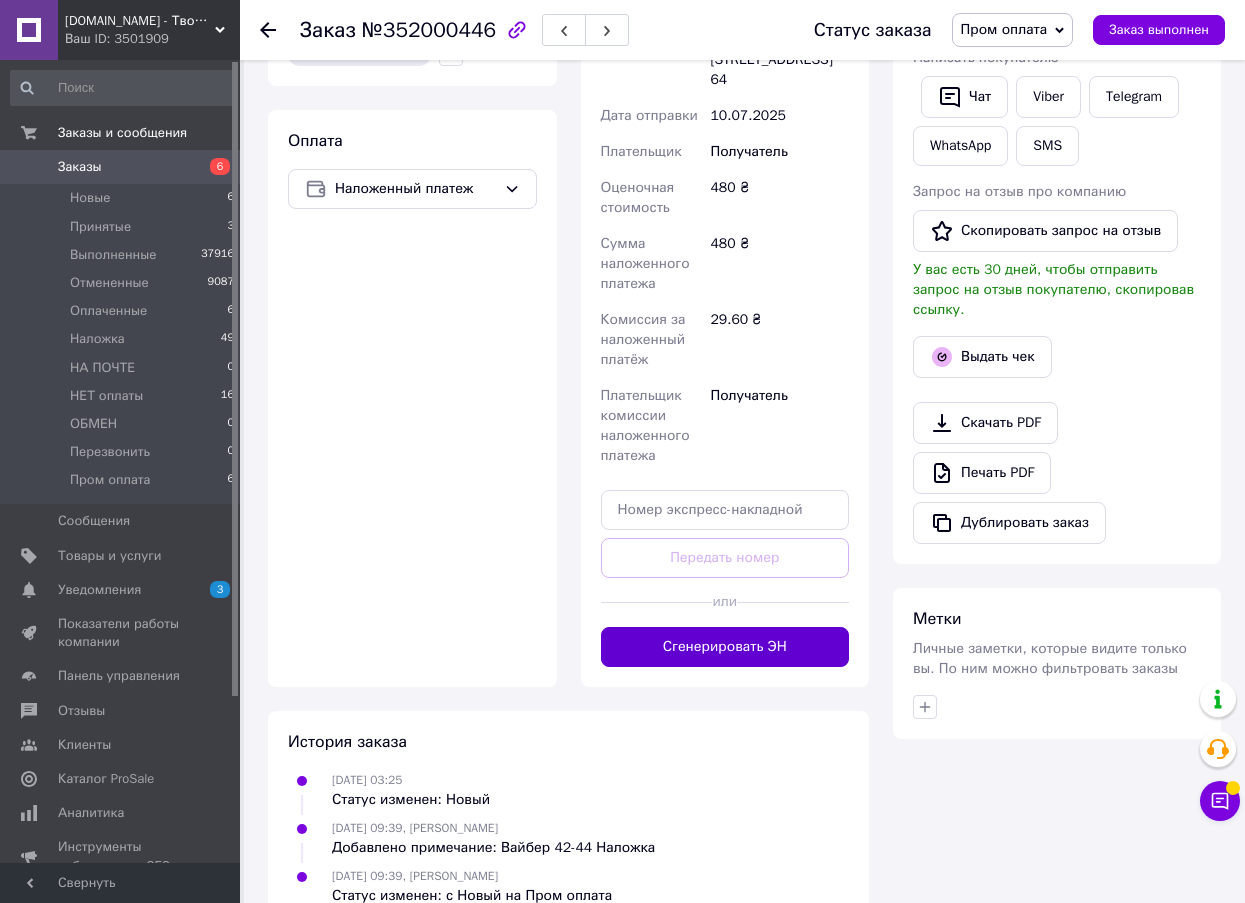 click on "Сгенерировать ЭН" at bounding box center (725, 647) 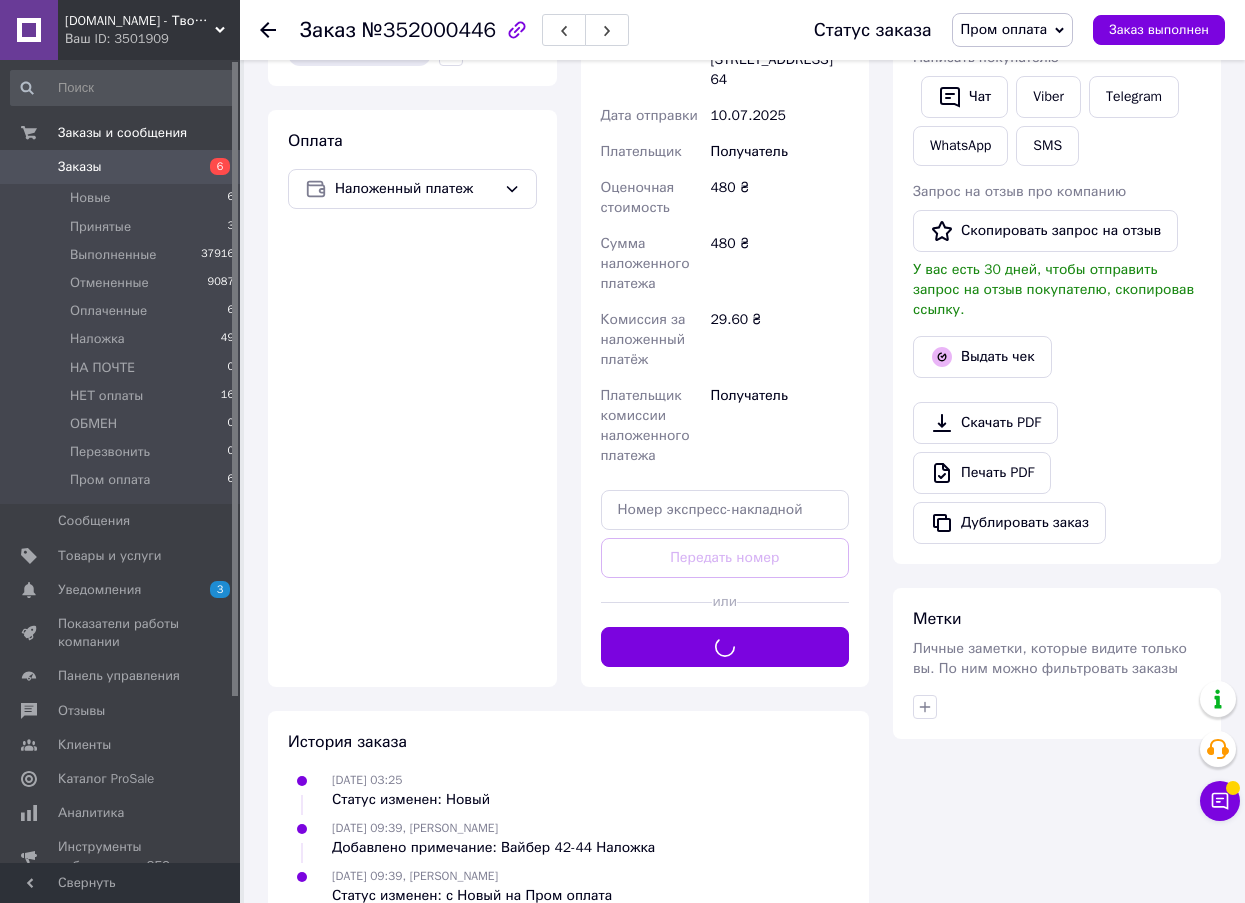 scroll, scrollTop: 0, scrollLeft: 0, axis: both 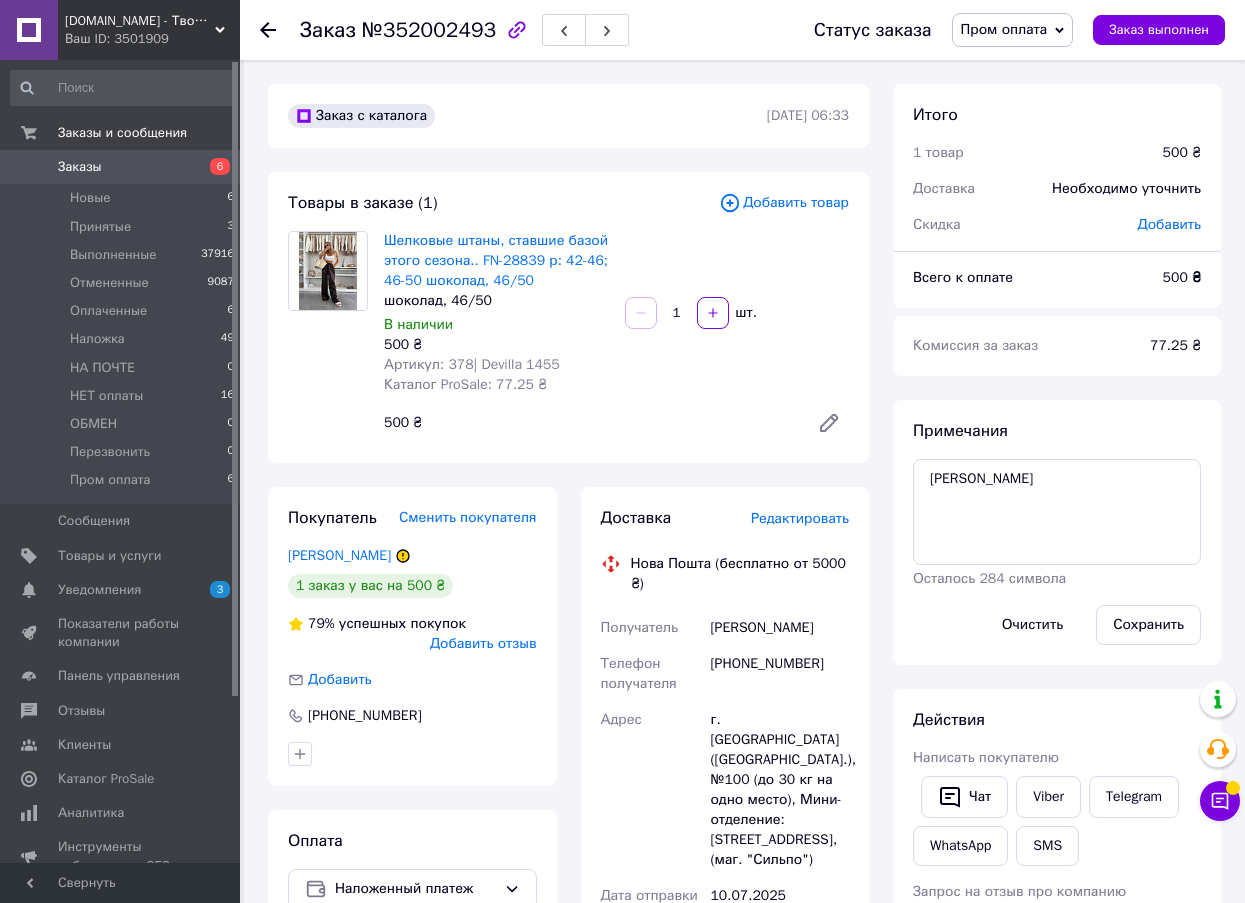 click on "Редактировать" at bounding box center [800, 518] 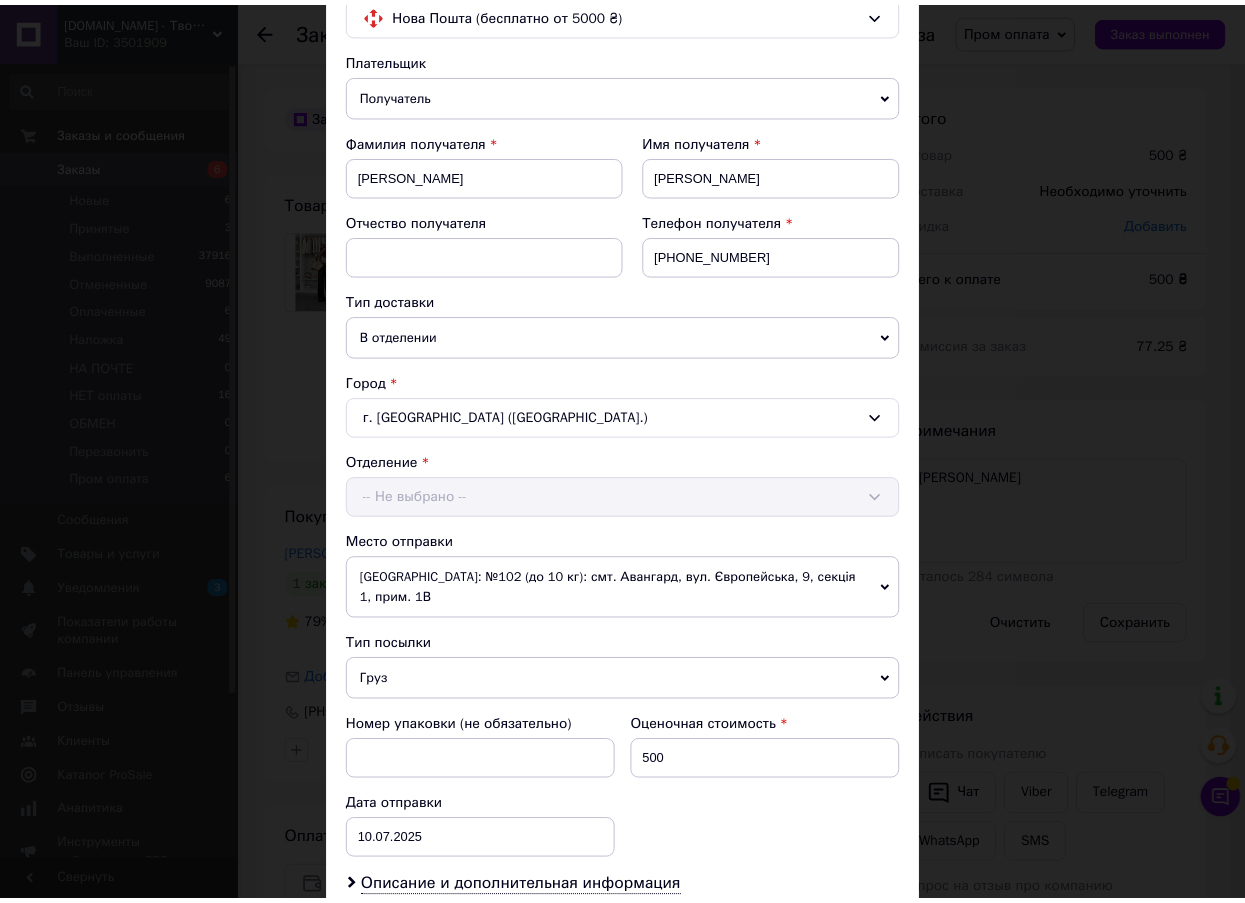 scroll, scrollTop: 623, scrollLeft: 0, axis: vertical 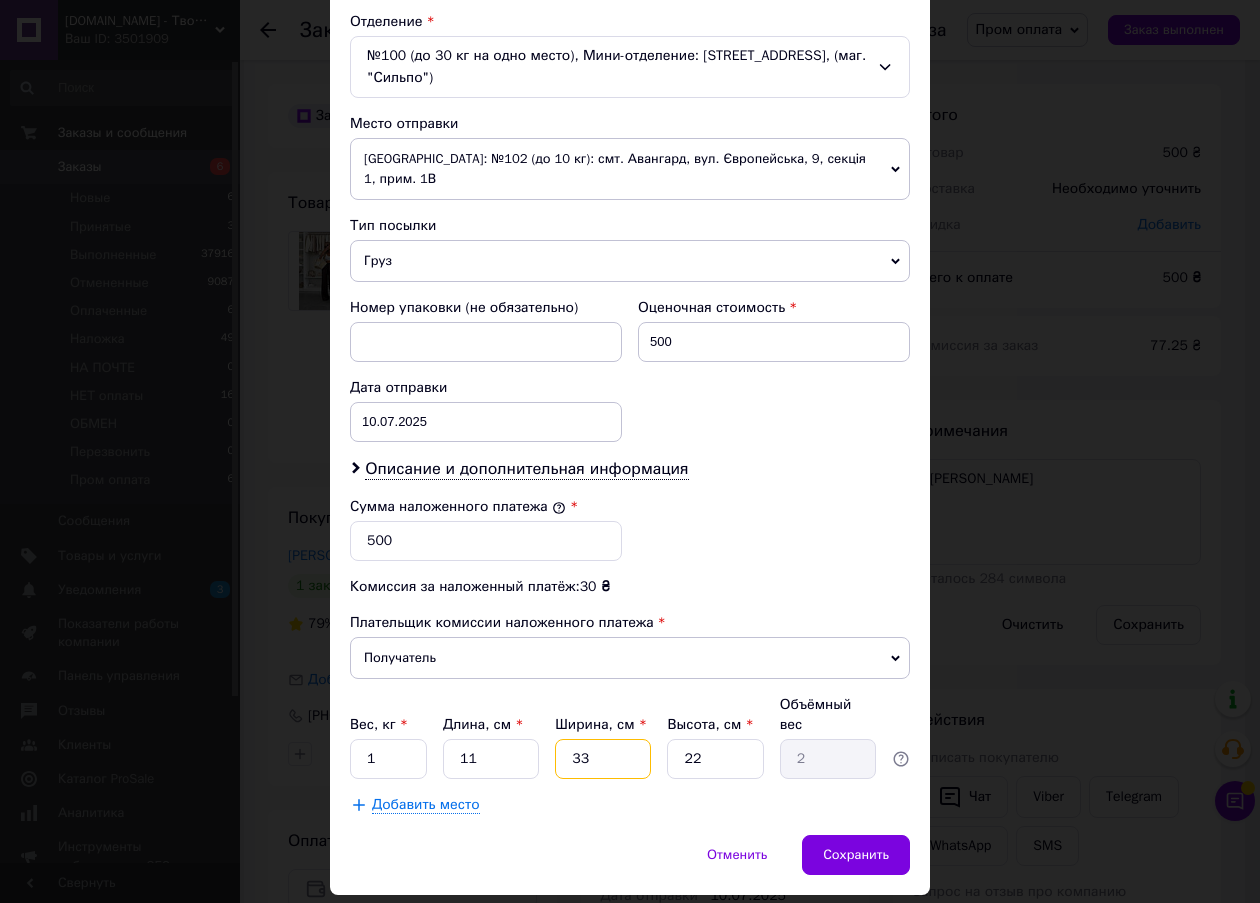 drag, startPoint x: 570, startPoint y: 724, endPoint x: 584, endPoint y: 725, distance: 14.035668 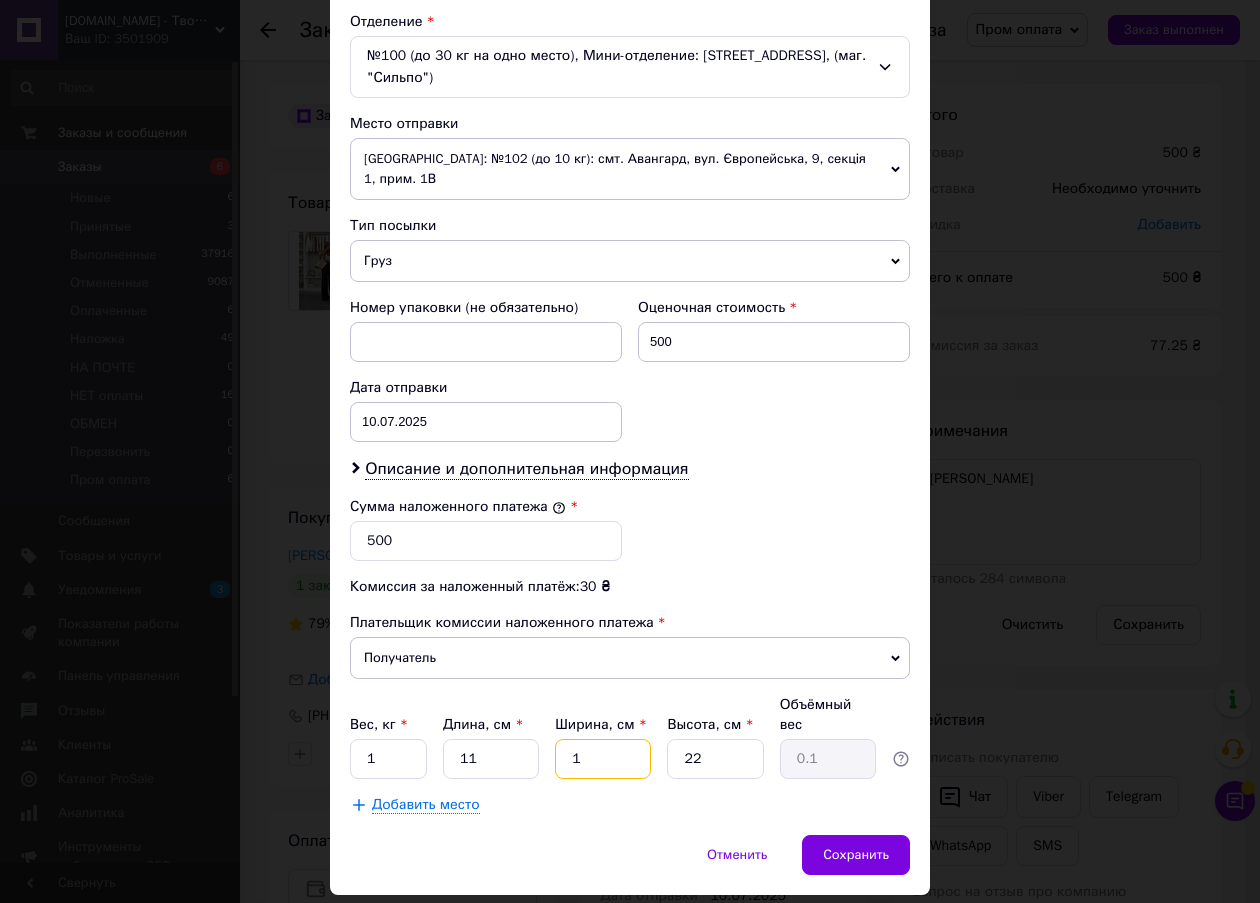 type on "11" 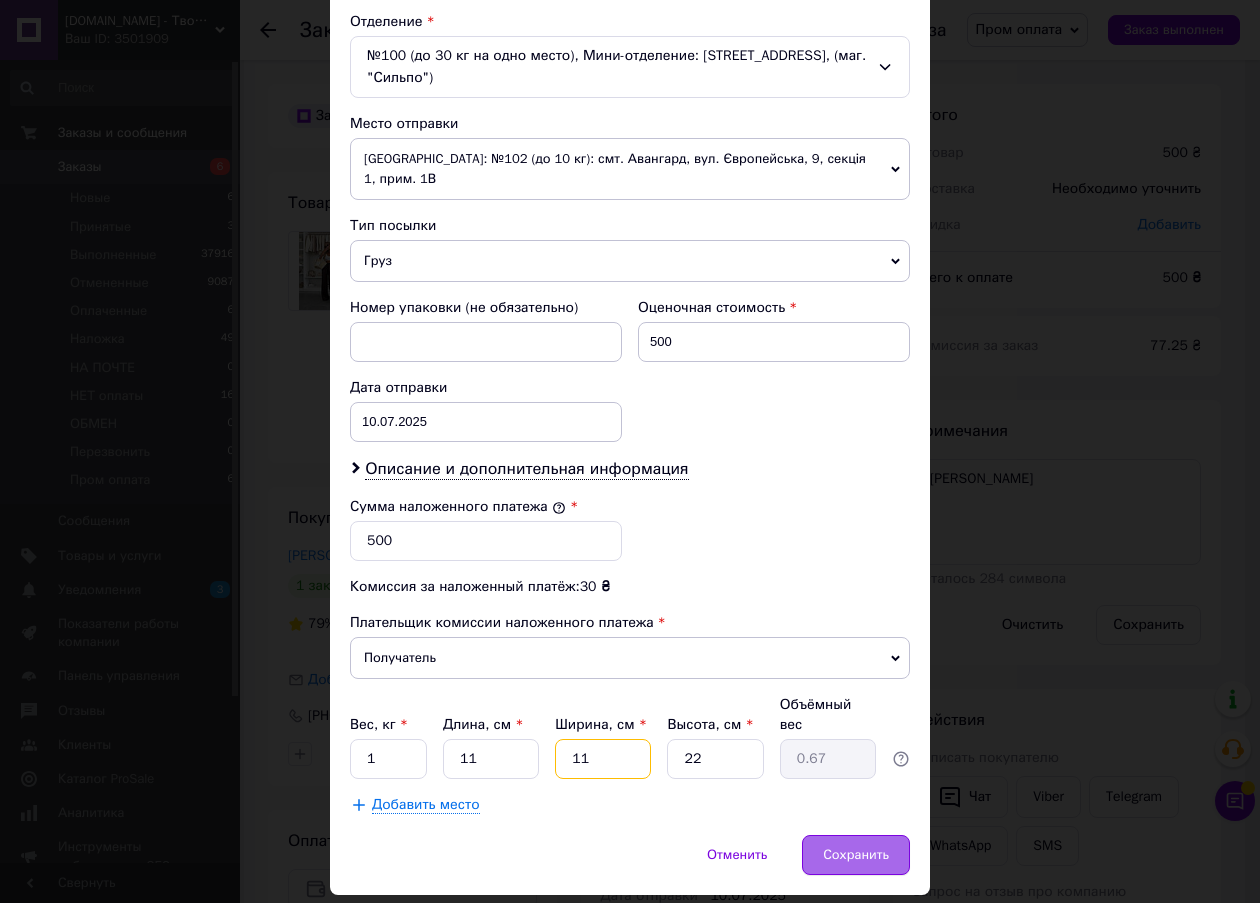 type on "11" 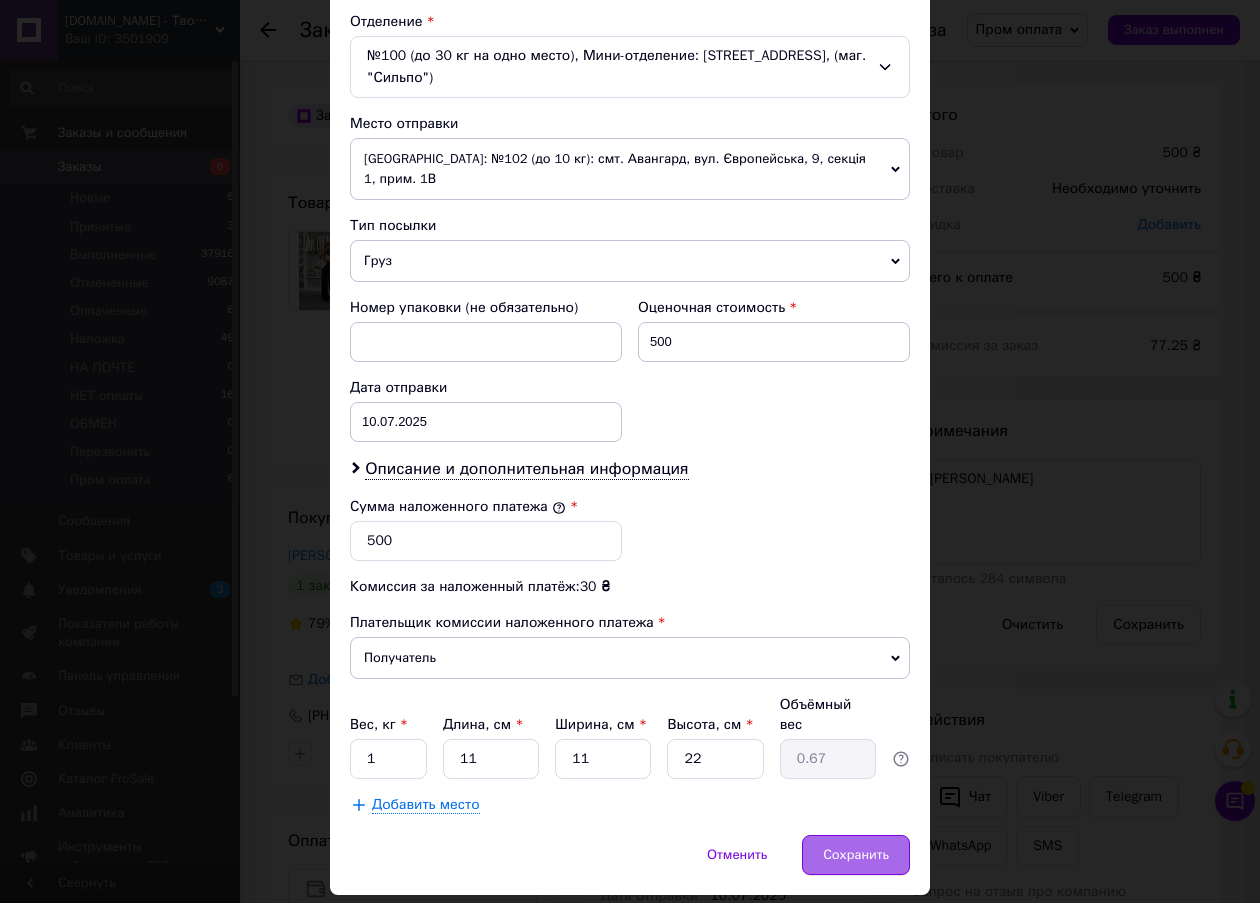 click on "Сохранить" at bounding box center [856, 855] 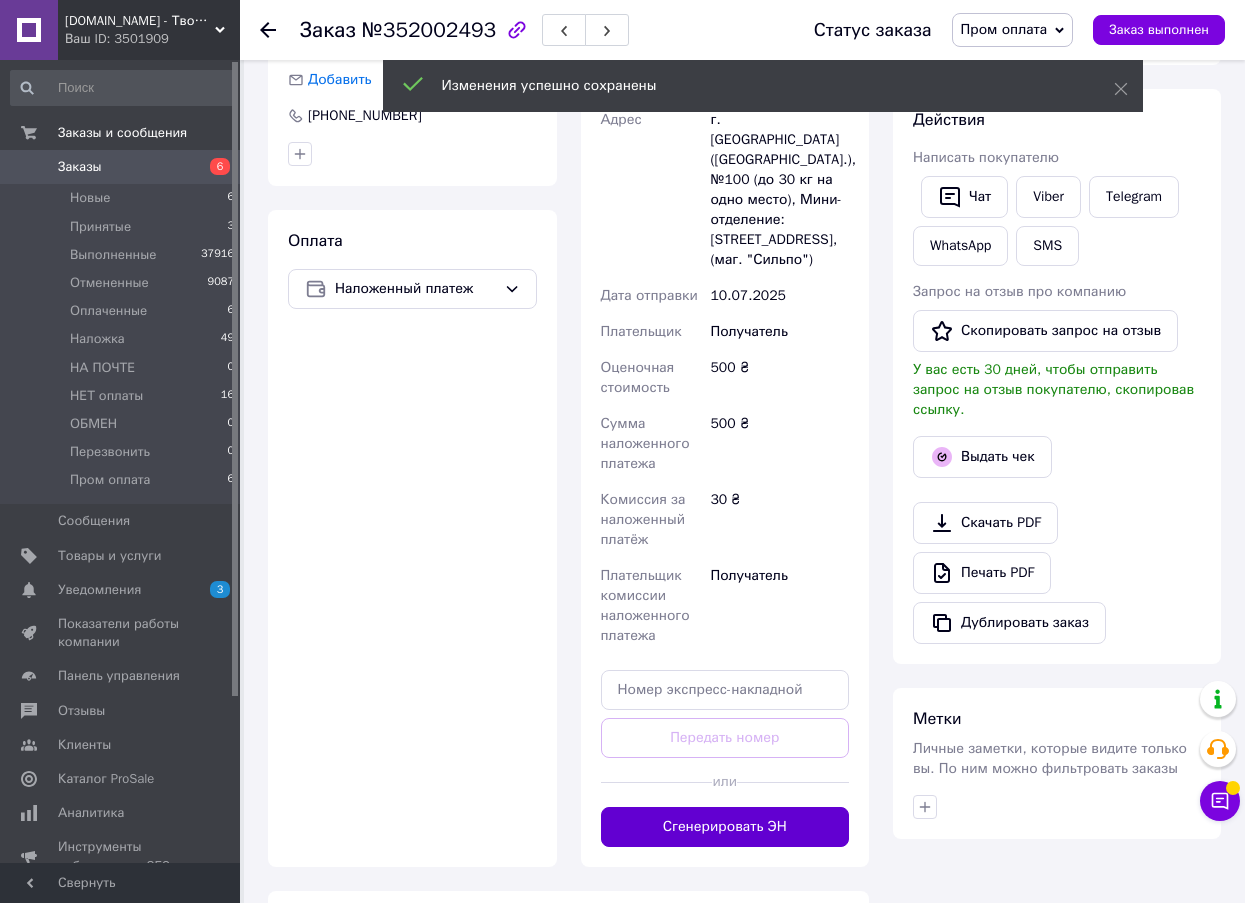 click on "Сгенерировать ЭН" at bounding box center [725, 827] 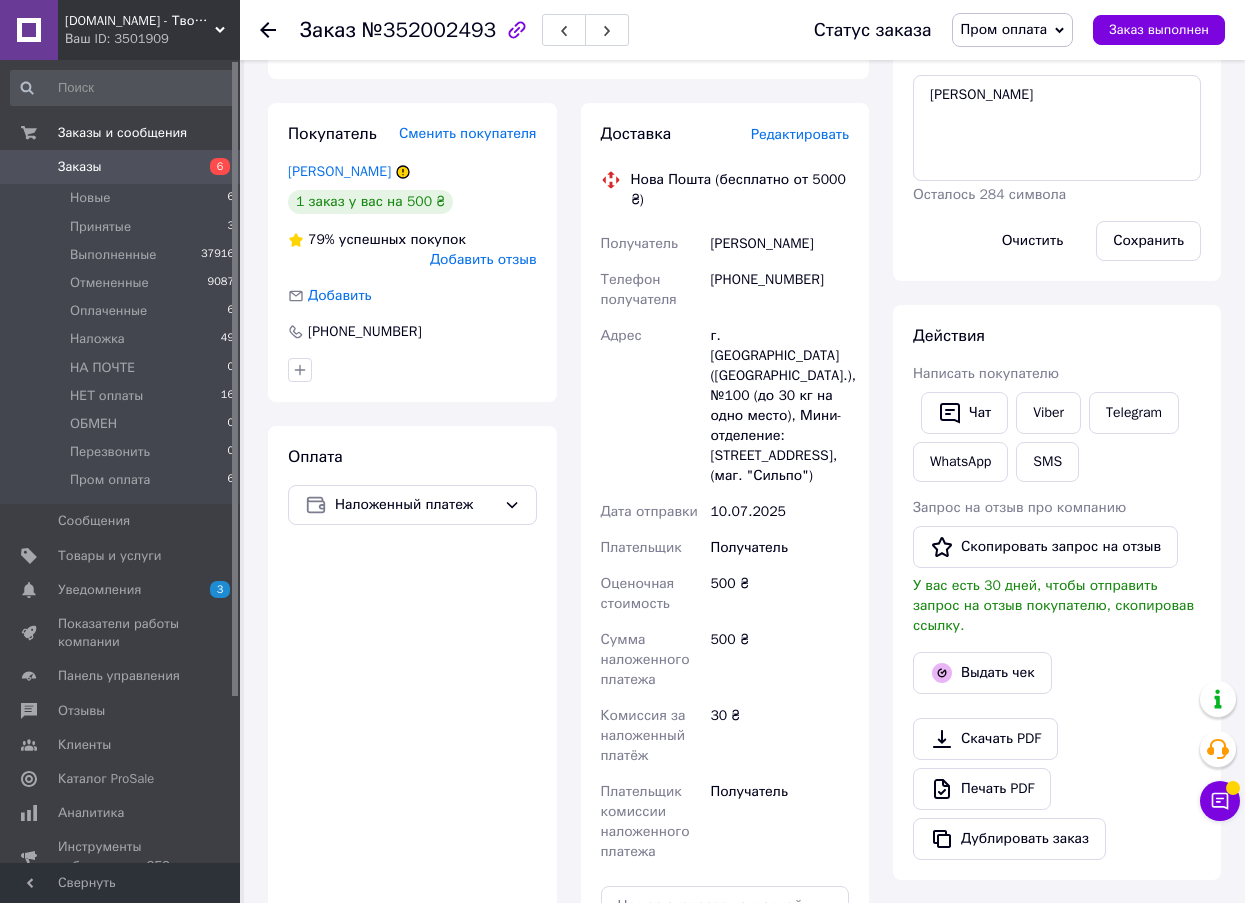 scroll, scrollTop: 0, scrollLeft: 0, axis: both 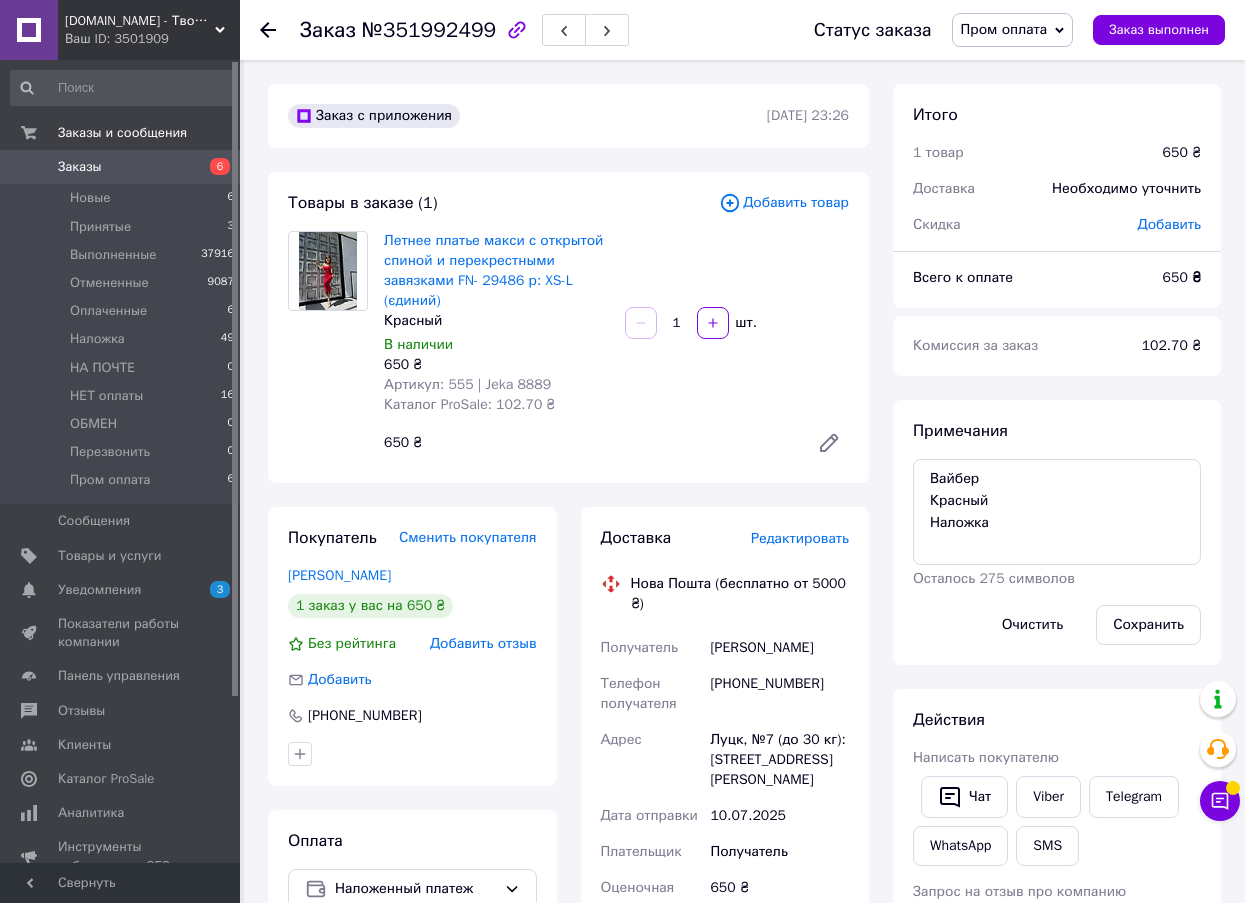 click on "Редактировать" at bounding box center (800, 538) 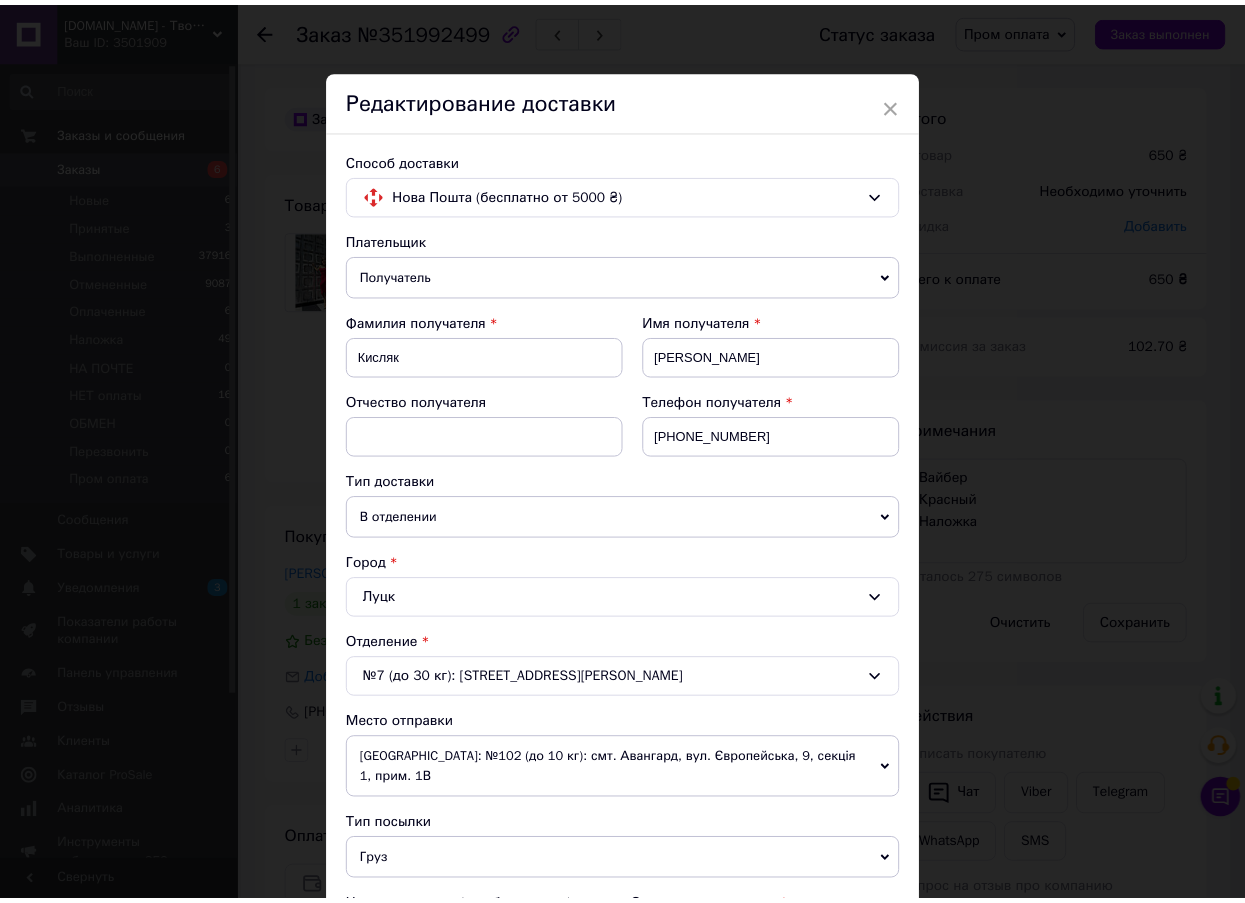 scroll, scrollTop: 623, scrollLeft: 0, axis: vertical 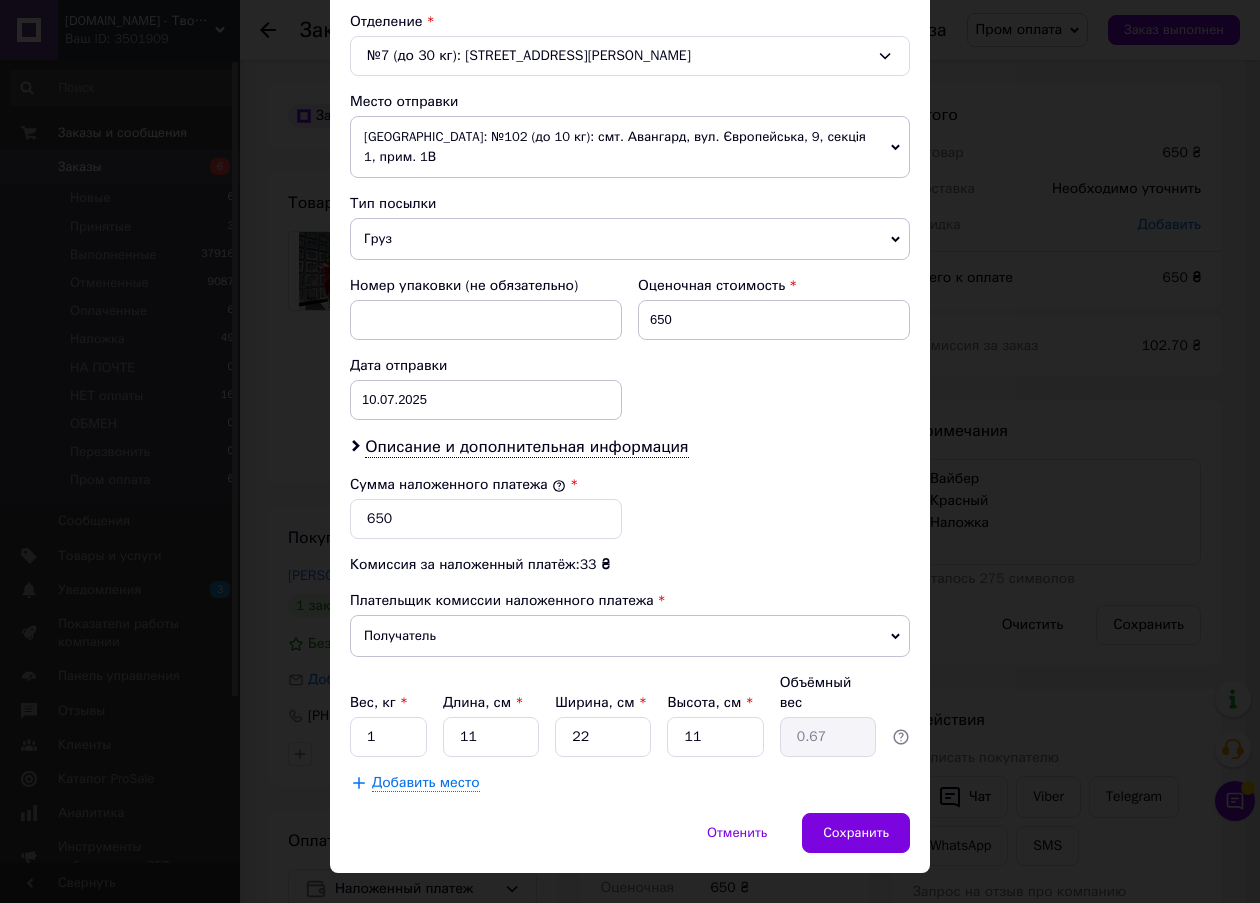 click on "× Редактирование доставки Способ доставки Нова Пошта (бесплатно от 5000 ₴) Плательщик Получатель Отправитель Фамилия получателя Кисляк Имя получателя Софія Отчество получателя Телефон получателя +380994538250 Тип доставки В отделении Курьером В почтомате Город Луцк Отделение №7 (до 30 кг): ул. Генерала Шухевича, 1Б Место отправки Одеса: №102 (до 10 кг): смт. Авангард, вул. Європейська, 9, секція 1, прим. 1В Нет совпадений. Попробуйте изменить условия поиска Добавить еще место отправки Тип посылки Груз Документы Номер упаковки (не обязательно) Оценочная стоимость 650 < 2025 >" at bounding box center [630, 451] 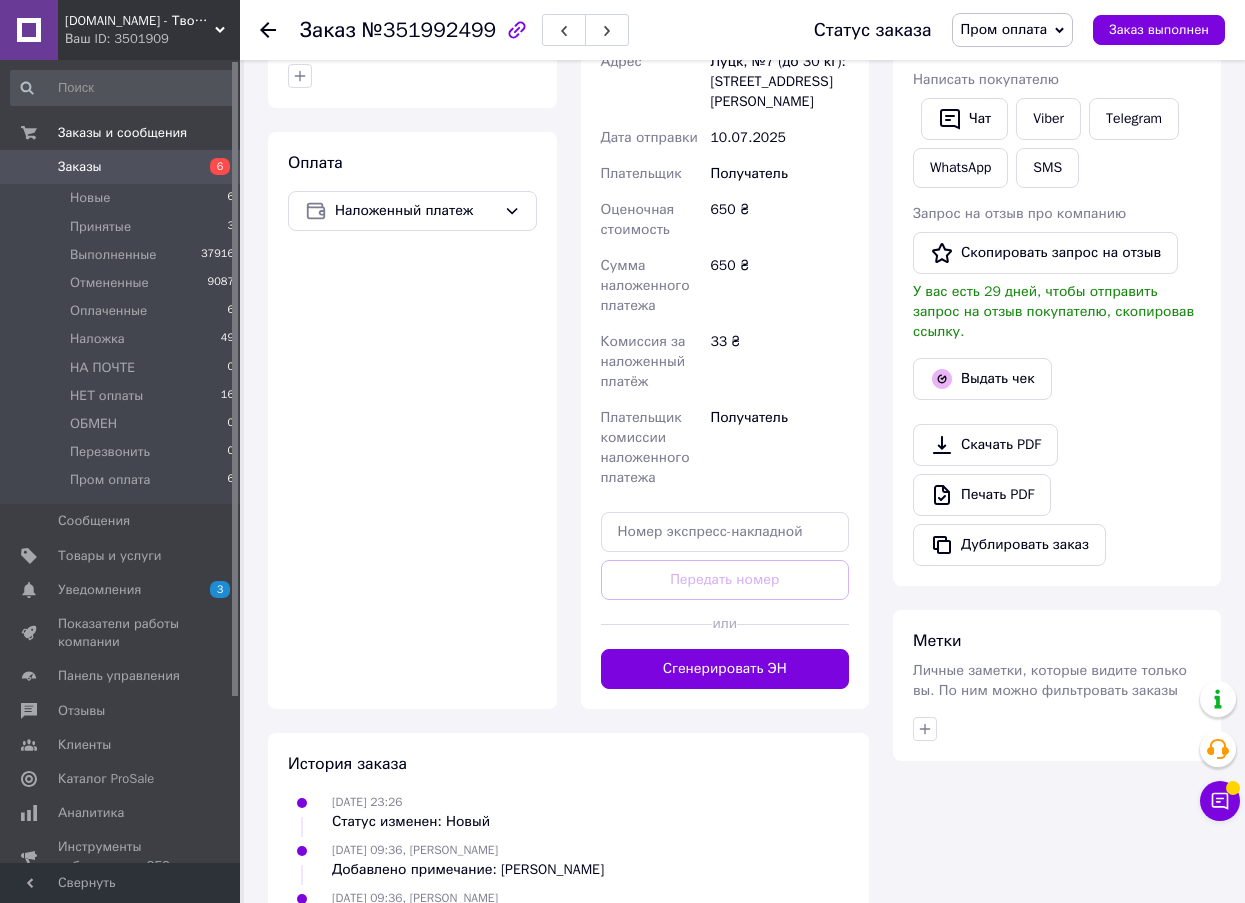 scroll, scrollTop: 700, scrollLeft: 0, axis: vertical 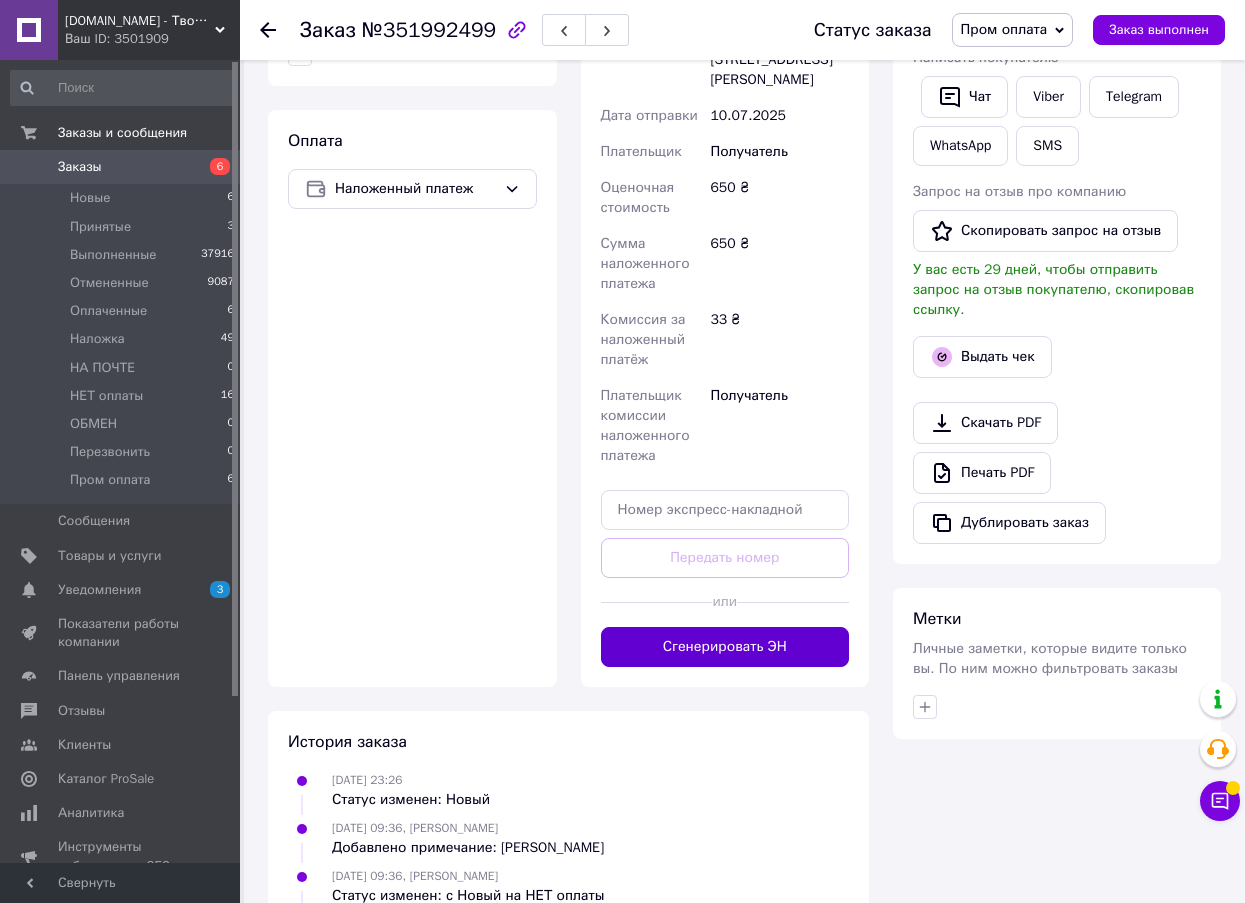 click on "Сгенерировать ЭН" at bounding box center [725, 647] 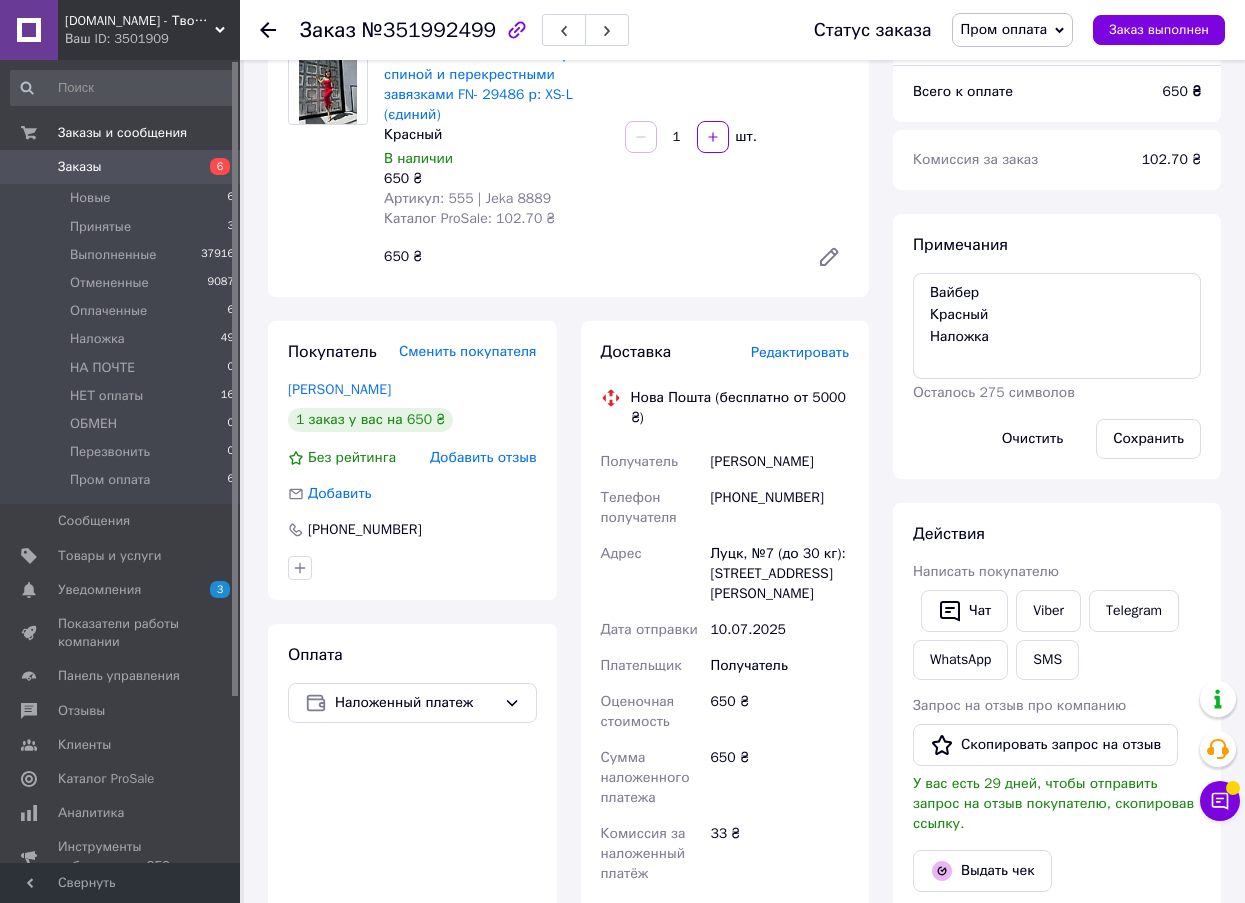 scroll, scrollTop: 0, scrollLeft: 0, axis: both 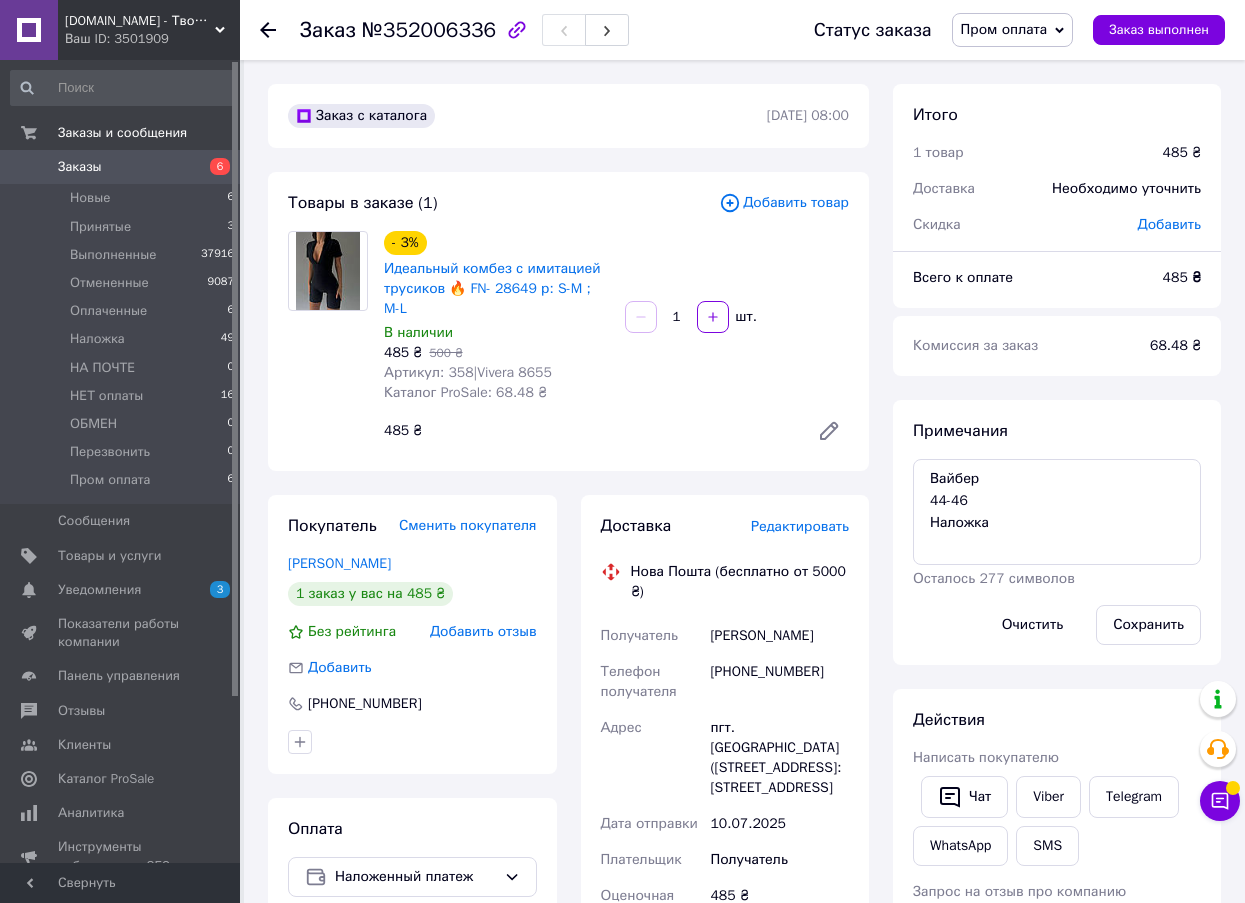 click on "Редактировать" at bounding box center (800, 526) 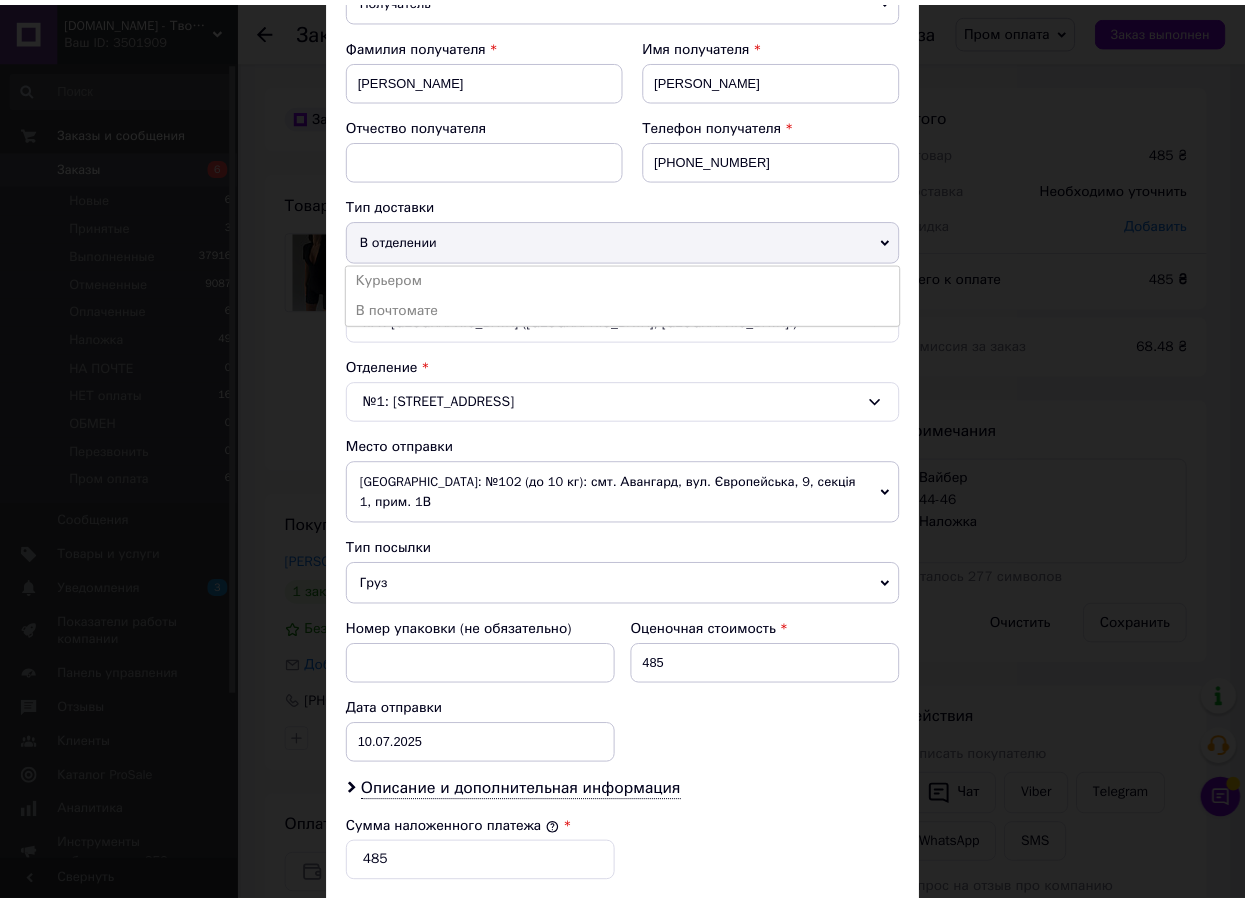 scroll, scrollTop: 623, scrollLeft: 0, axis: vertical 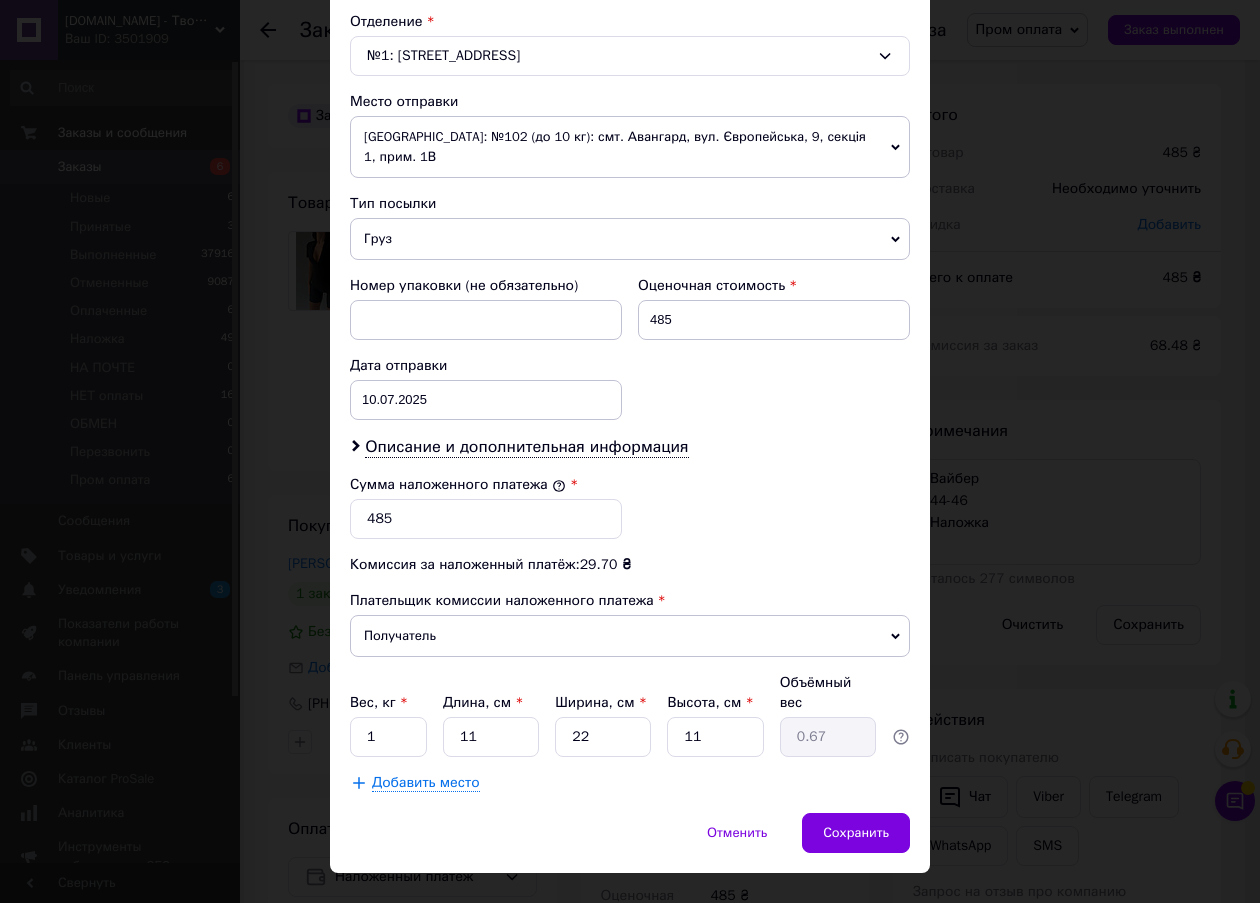click on "× Редактирование доставки Способ доставки Нова Пошта (бесплатно от 5000 ₴) Плательщик Получатель Отправитель Фамилия получателя Дяченко Имя получателя Елизавета Отчество получателя Телефон получателя +380684878606 Тип доставки В отделении Курьером В почтомате Город пгт. Петрово (Кировоградская обл., Александрийский р-н.) Отделение №1: ул. Каштановая, 21 Место отправки Одеса: №102 (до 10 кг): смт. Авангард, вул. Європейська, 9, секція 1, прим. 1В Нет совпадений. Попробуйте изменить условия поиска Добавить еще место отправки Тип посылки Груз Документы 485 Дата отправки < > <" at bounding box center (630, 451) 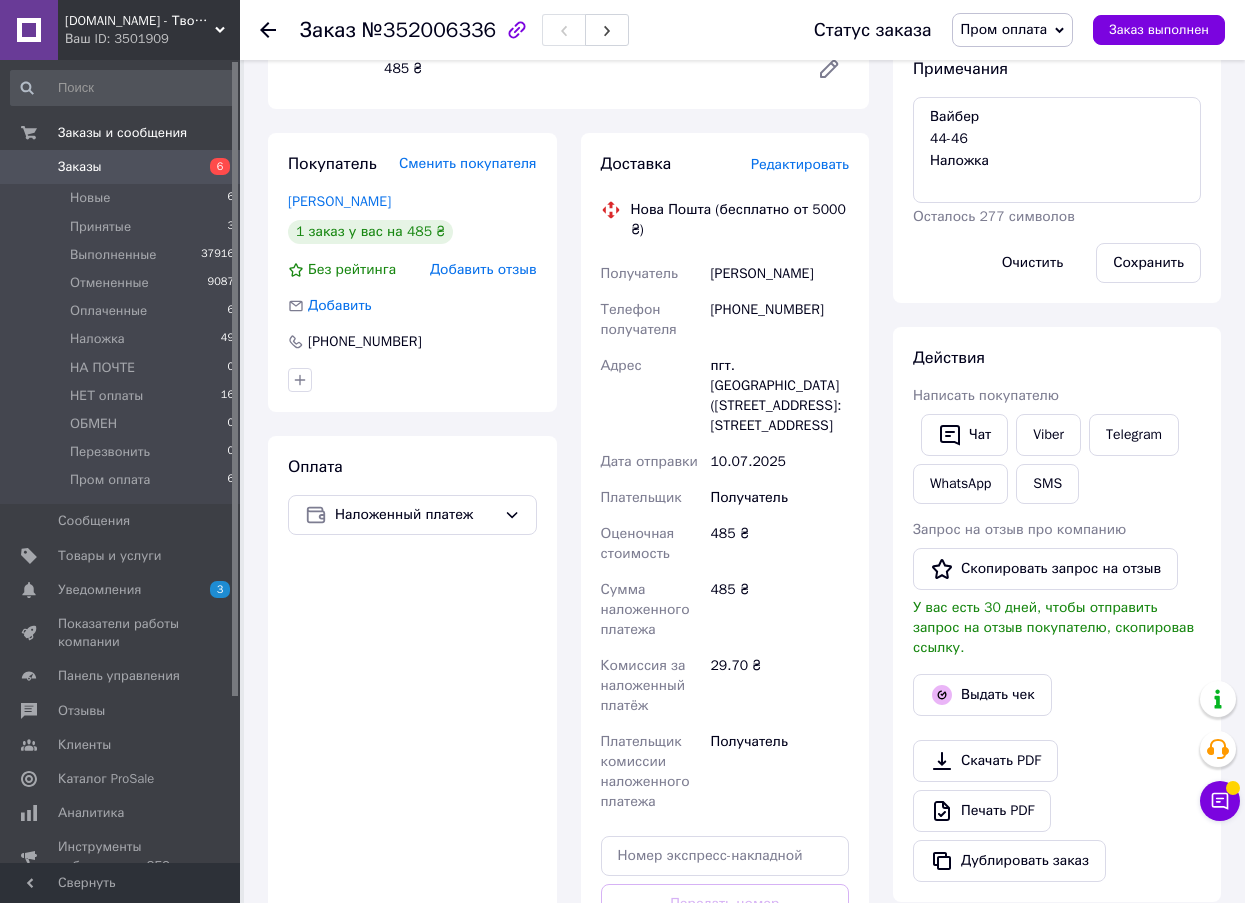 scroll, scrollTop: 700, scrollLeft: 0, axis: vertical 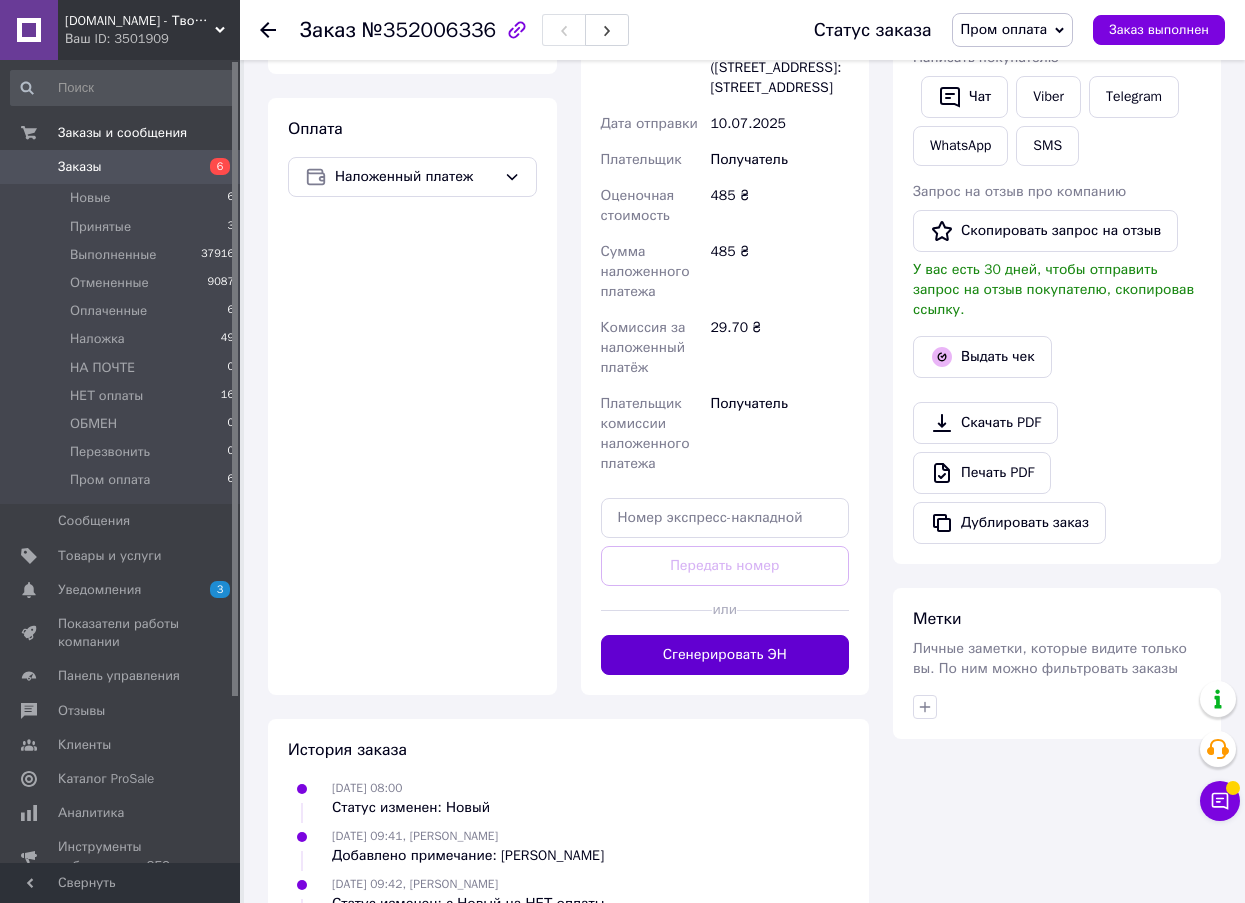 click on "Сгенерировать ЭН" at bounding box center (725, 655) 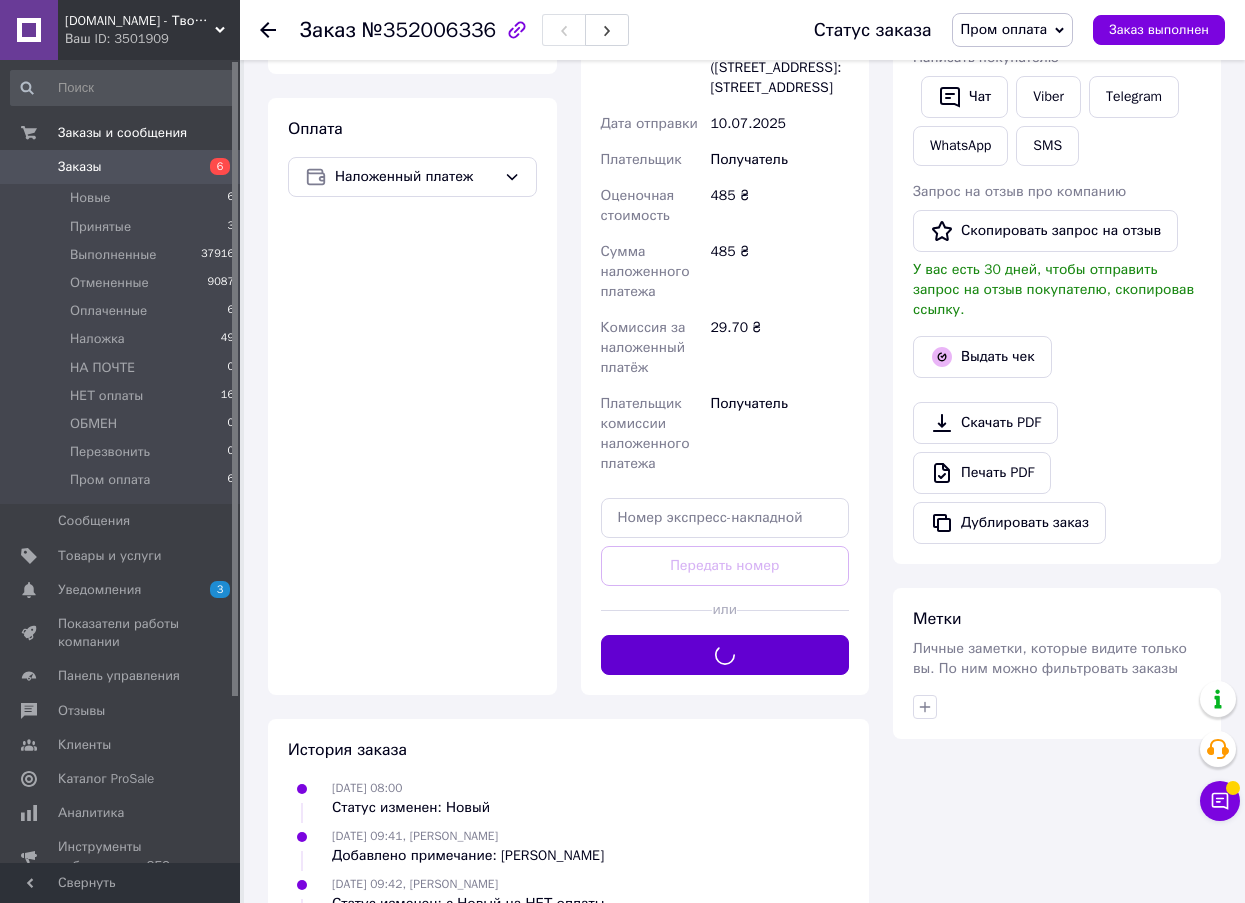 scroll, scrollTop: 0, scrollLeft: 0, axis: both 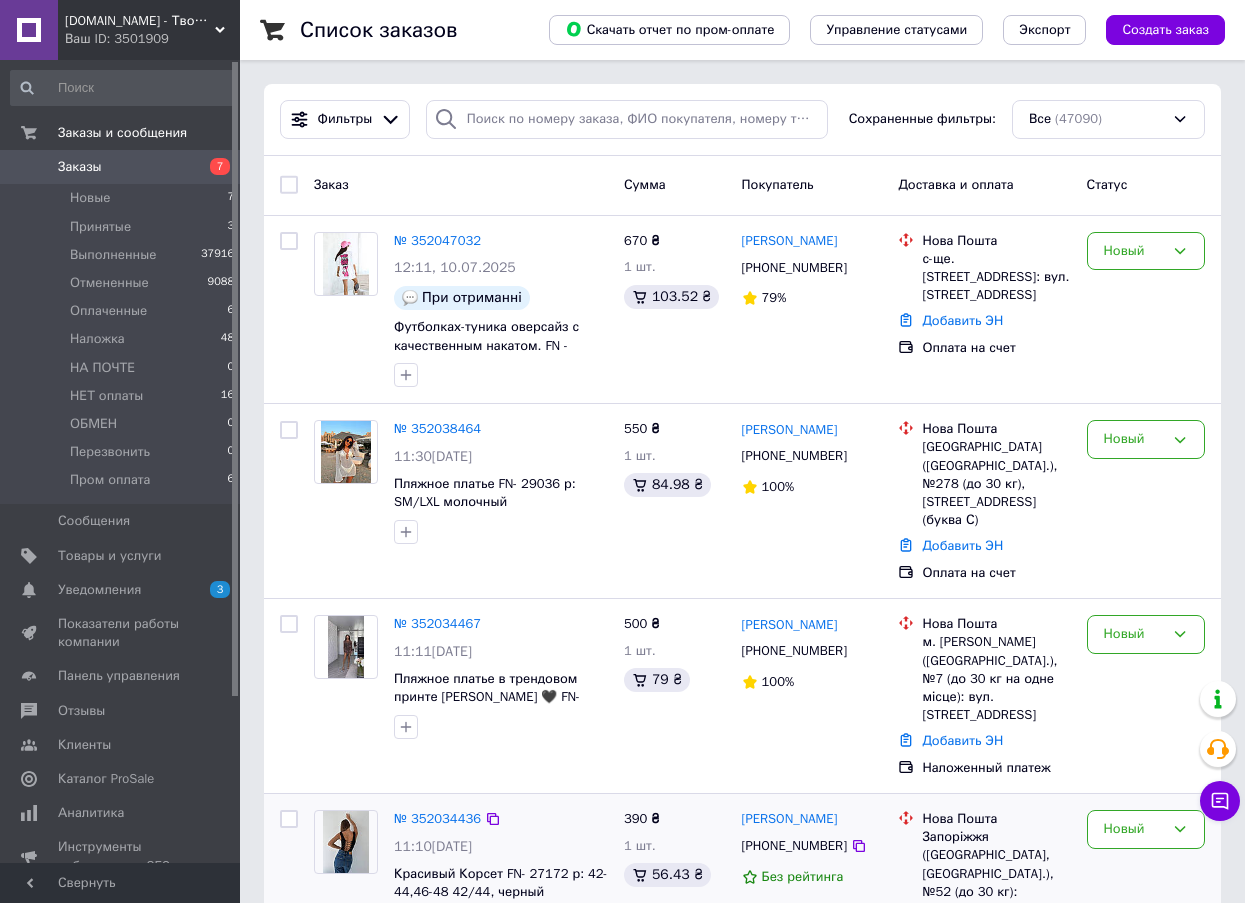 drag, startPoint x: 672, startPoint y: 322, endPoint x: 465, endPoint y: 889, distance: 603.6042 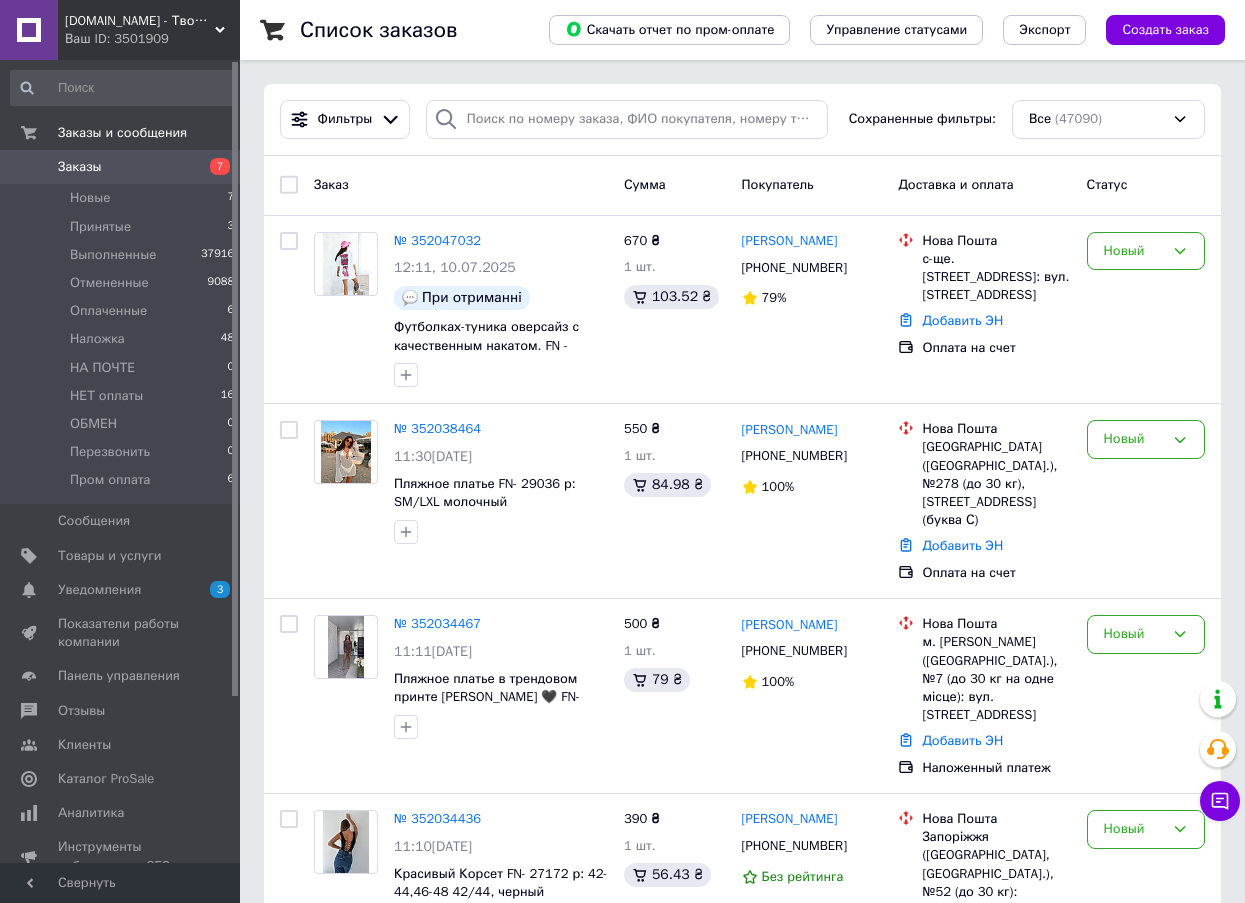 click on "Список заказов   Скачать отчет по пром-оплате Управление статусами Экспорт Создать заказ Фильтры Сохраненные фильтры: Все (47090) Заказ Сумма Покупатель Доставка и оплата Статус № 352047032 12:11[DATE] При отриманні  Футболках-туника оверсайз с качественным накатом.  FN - 28852 р: 42-46,48-52,54-58 белый 670 ₴ 1 шт. 103.52 ₴ [PERSON_NAME] [PHONE_NUMBER] 79% Нова Пошта с-ще. [STREET_ADDRESS]: вул. [STREET_ADDRESS] Добавить ЭН Оплата на счет Новый № 352038464 11:30[DATE] Пляжное платье  FN- 29036 р: SM/LXL молочный 550 ₴ 1 шт. 84.98 ₴ [PERSON_NAME] [PHONE_NUMBER] 100% Нова Пошта Добавить ЭН Оплата на счет Новый № 352034467" at bounding box center (742, 10157) 